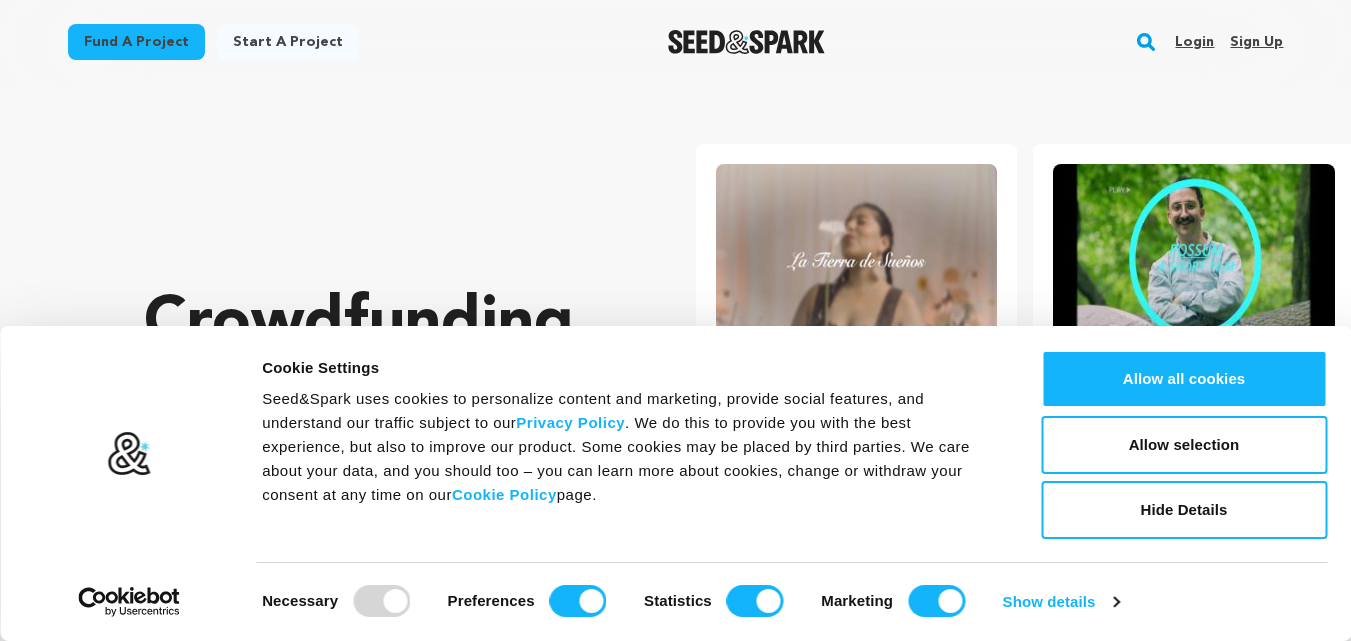 scroll, scrollTop: 0, scrollLeft: 0, axis: both 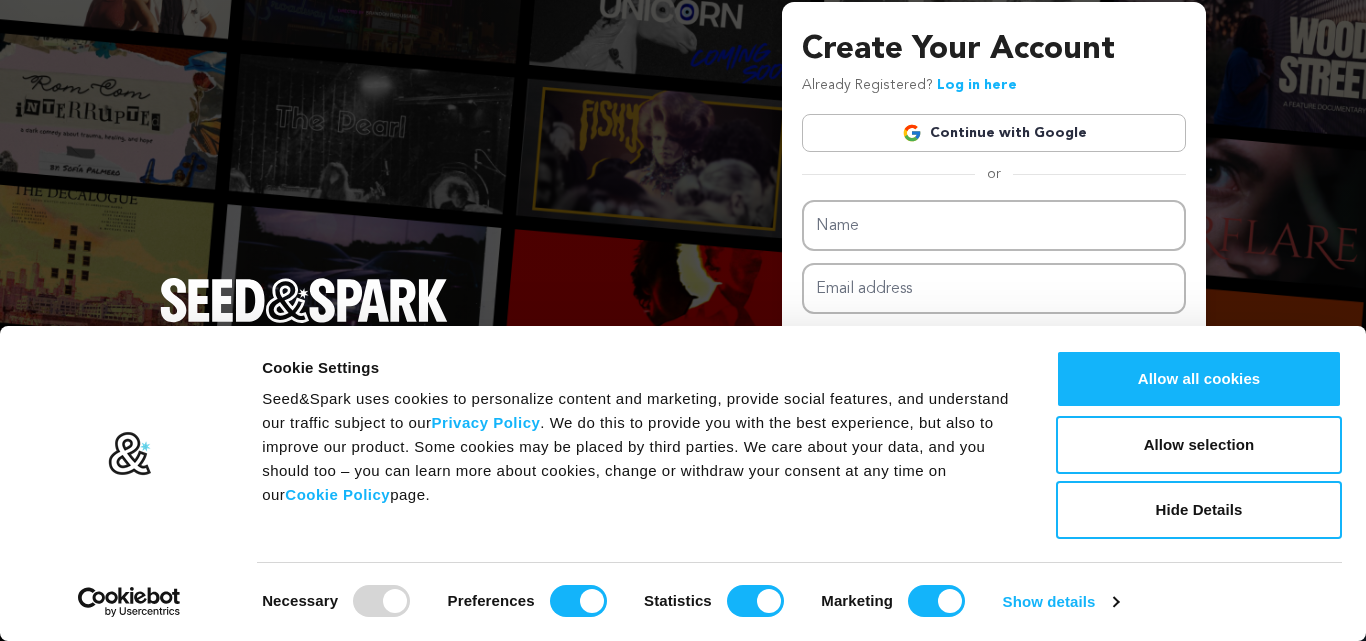 type on "New U Therapy Center &" 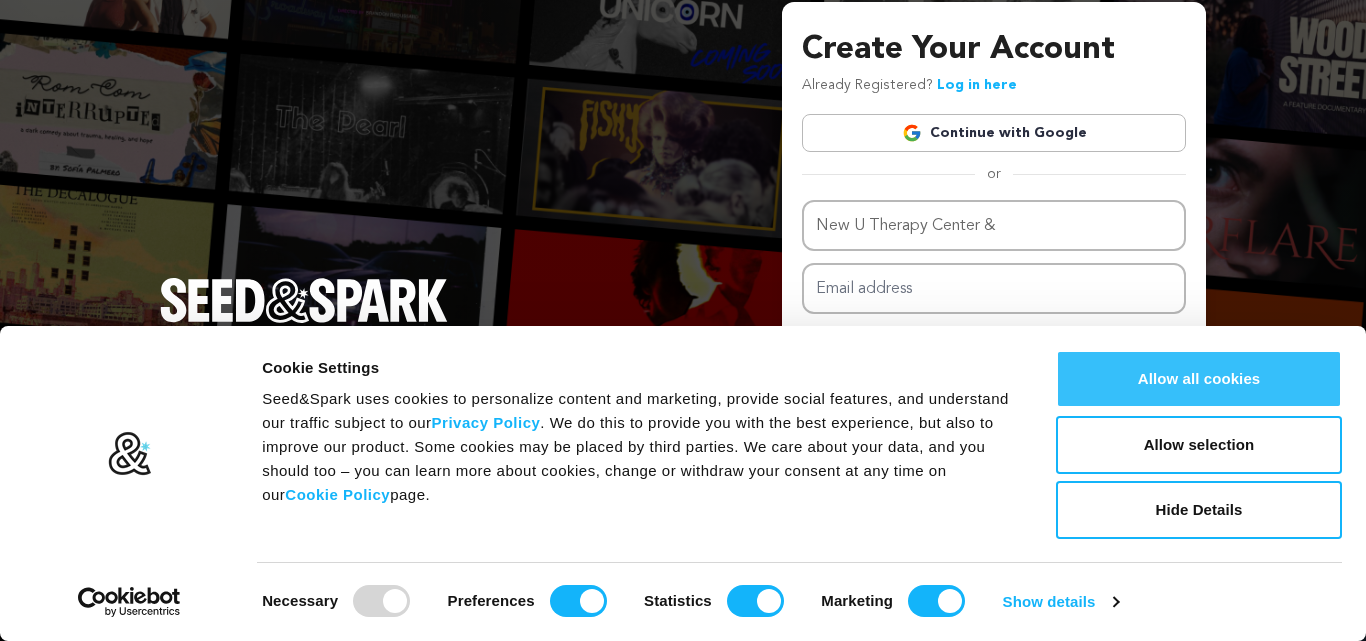 click on "Allow all cookies" at bounding box center (1199, 379) 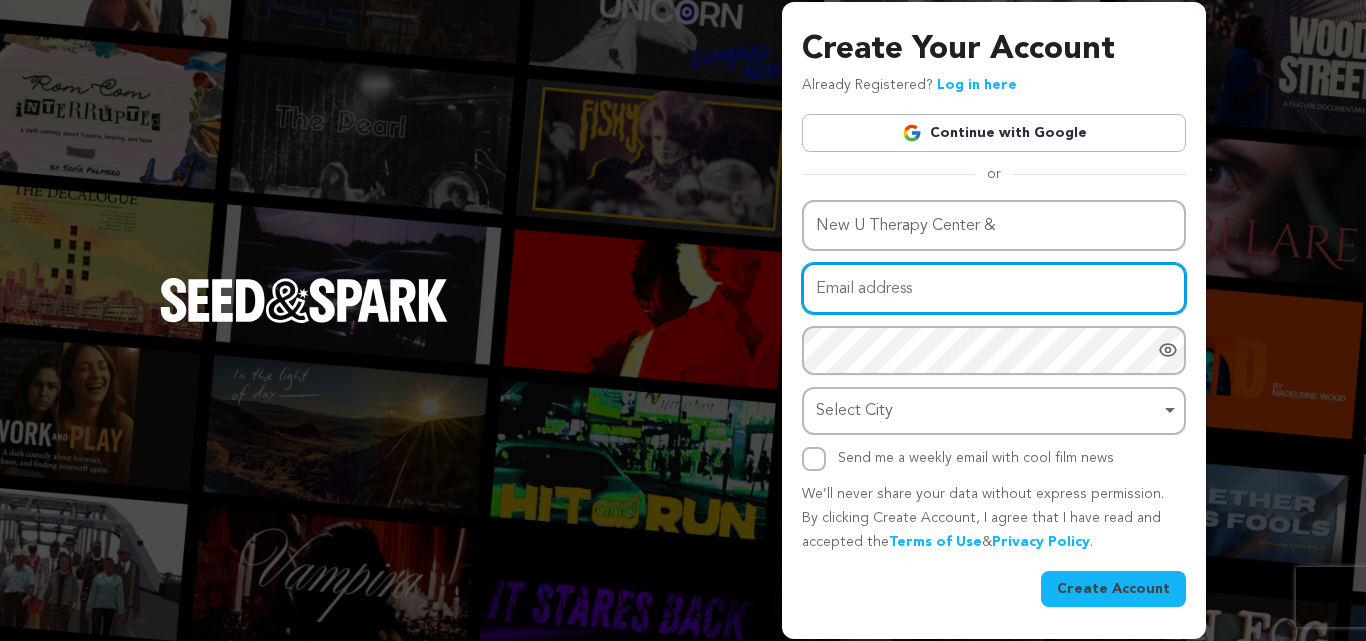click on "Email address" at bounding box center (994, 288) 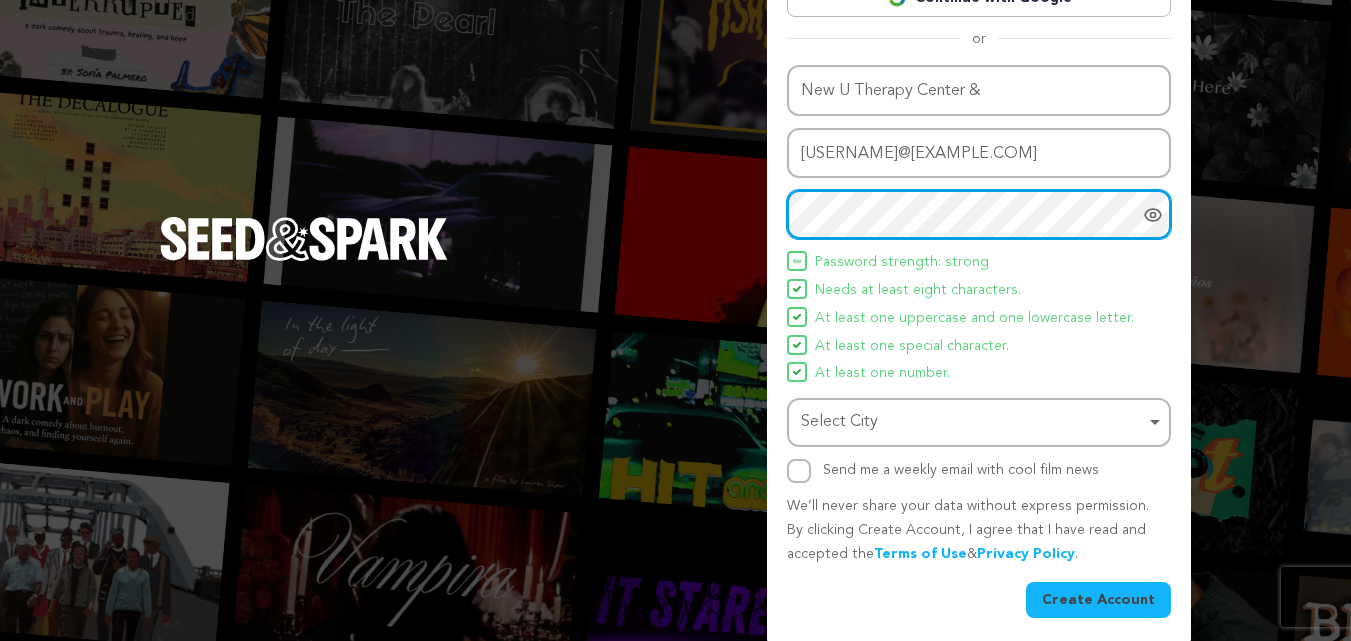 scroll, scrollTop: 142, scrollLeft: 0, axis: vertical 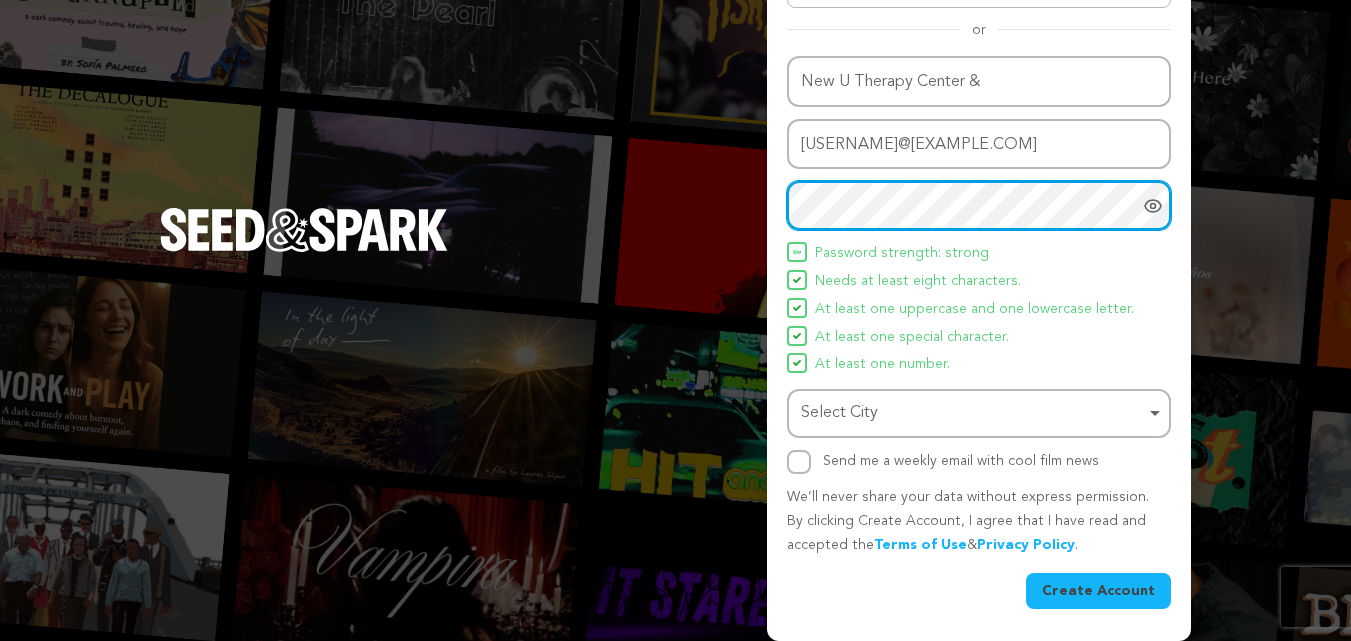 click on "Select City Remove item" at bounding box center (973, 413) 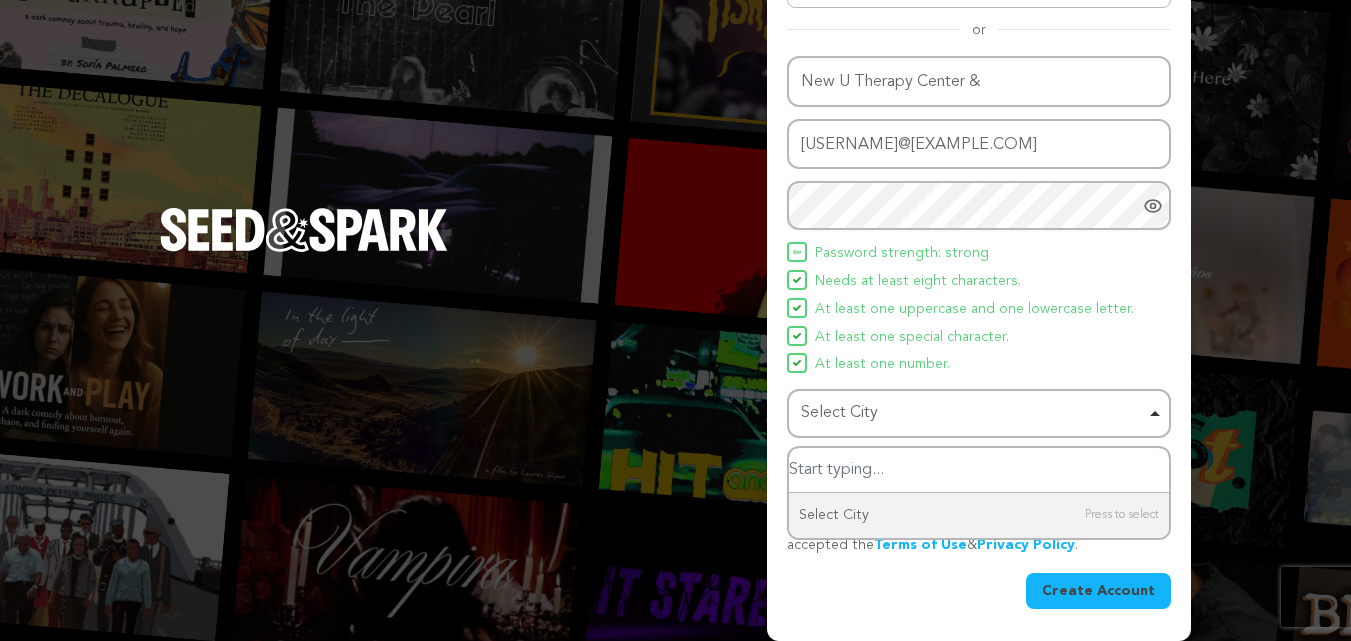click on "Select City Remove item" at bounding box center (973, 413) 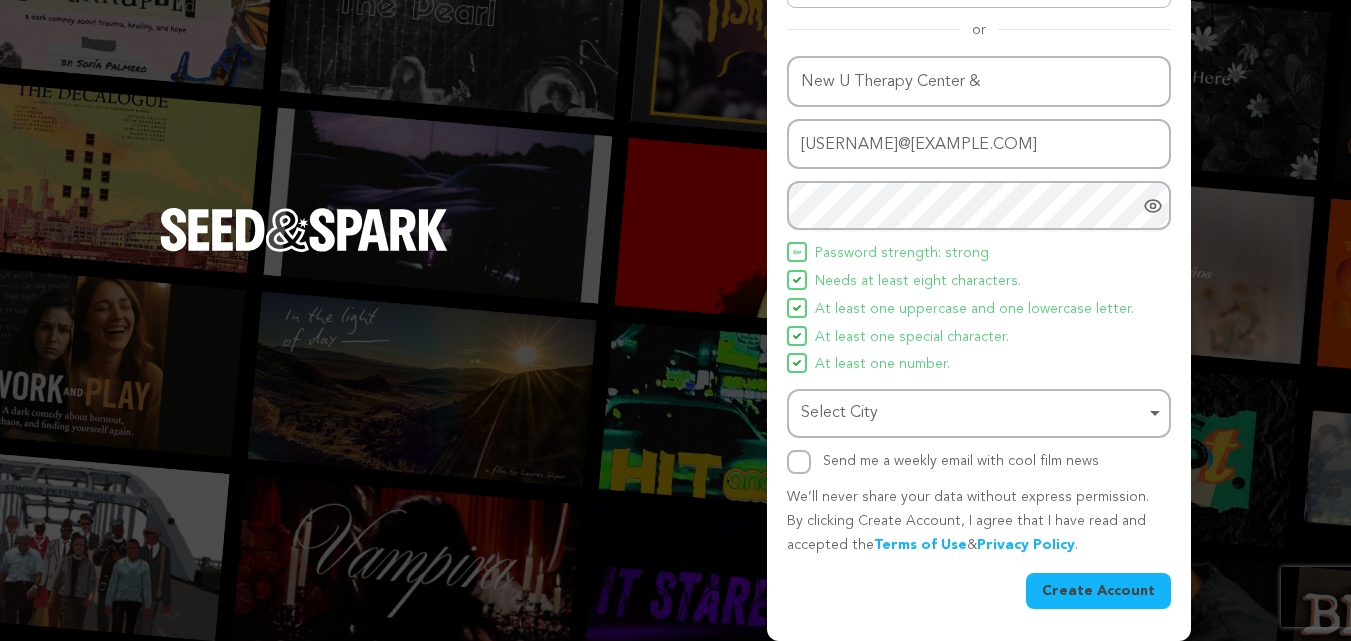 click on "Select City Remove item" at bounding box center (973, 413) 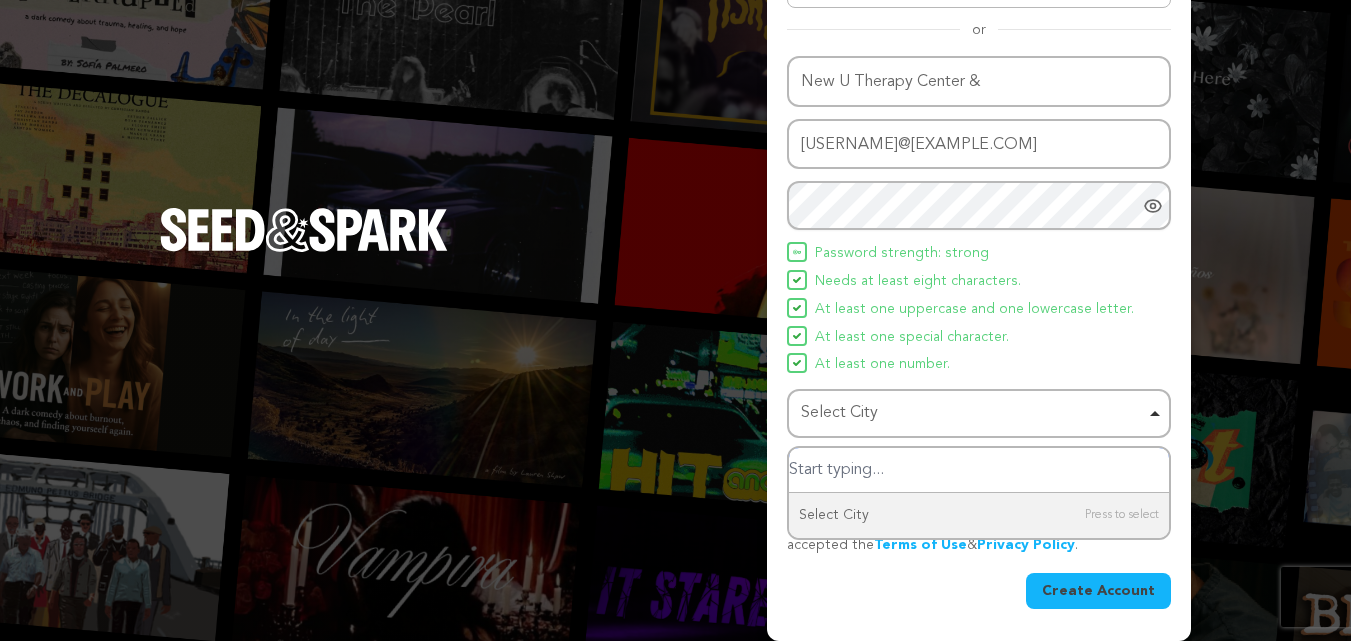 click on "Select City Remove item" at bounding box center [973, 413] 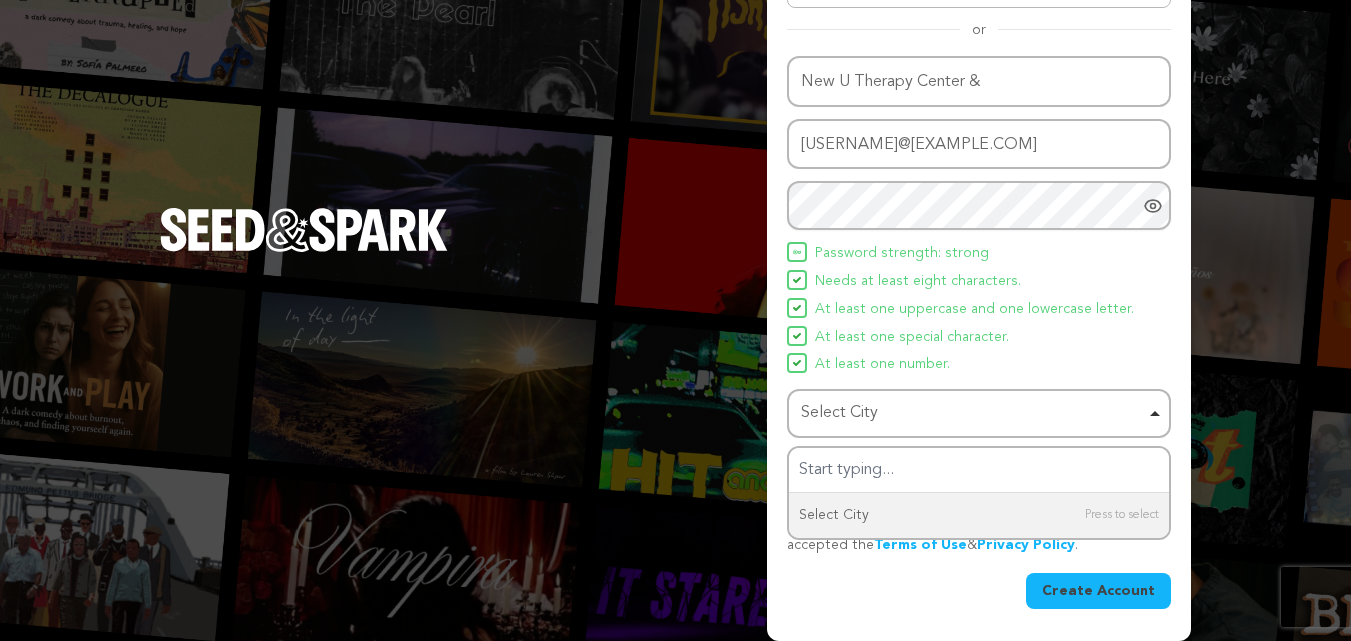 click on "Select City Remove item" at bounding box center [973, 413] 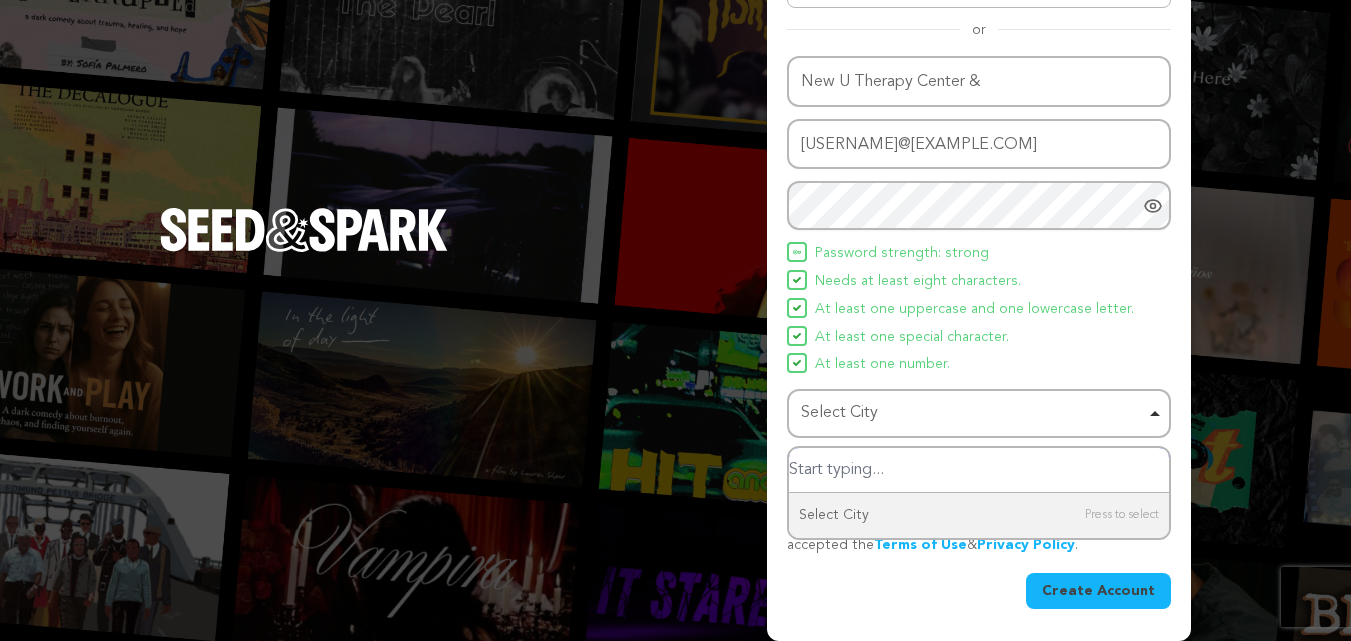click on "Select City Remove item" at bounding box center [973, 413] 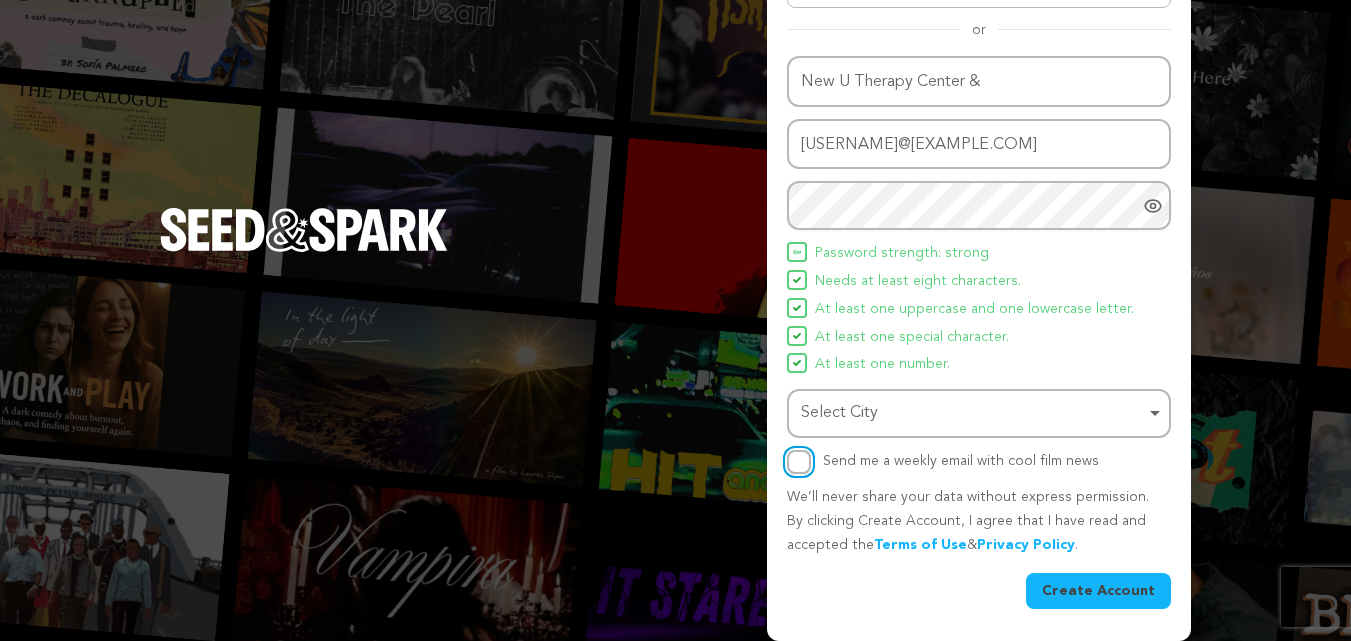 click on "Send me a weekly email with cool film news" at bounding box center (799, 462) 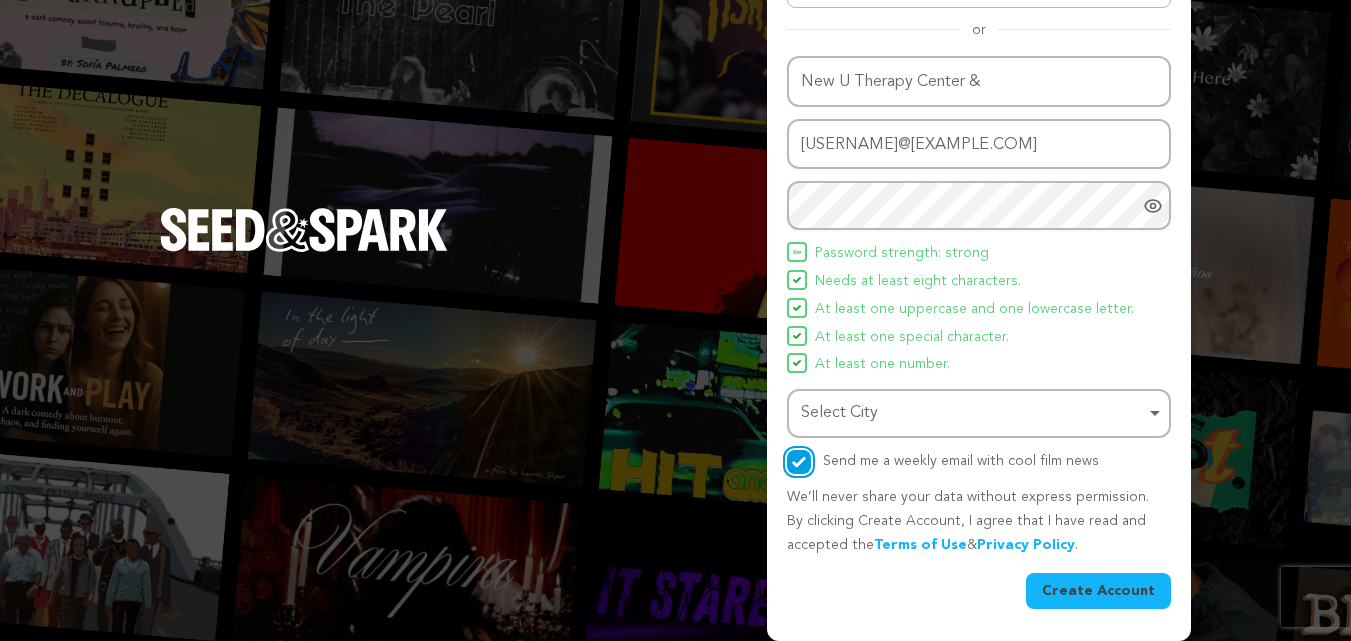 click on "Select City Remove item" at bounding box center [973, 413] 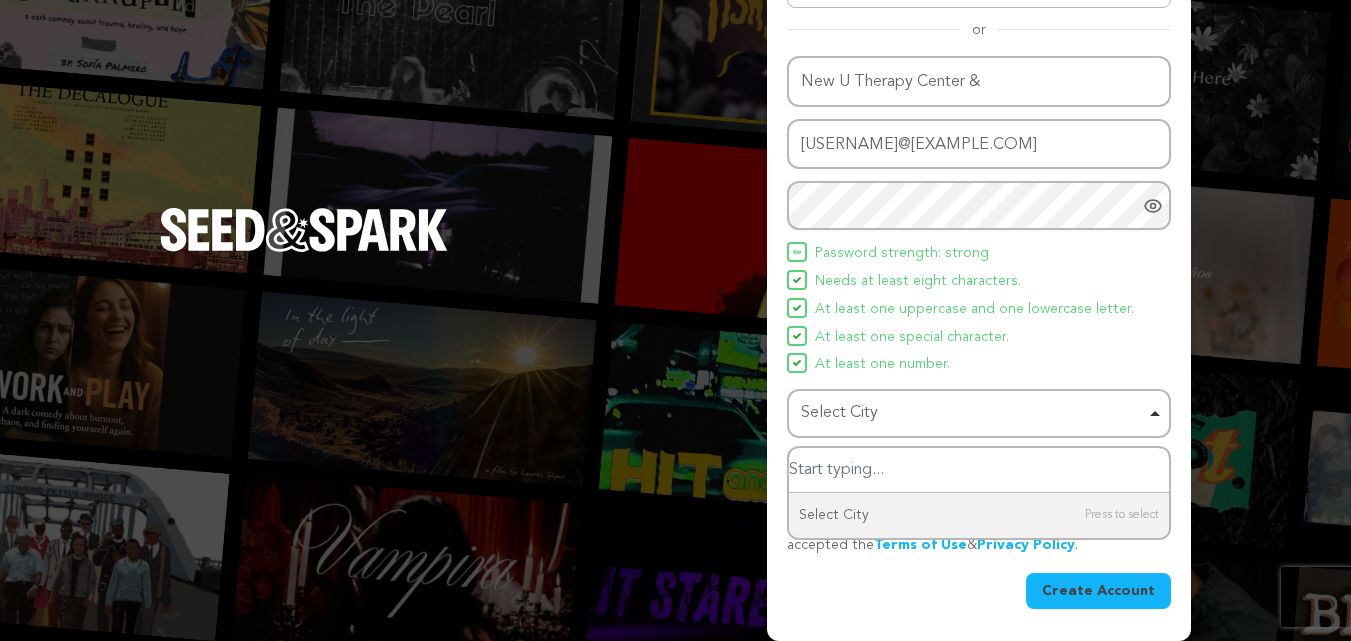 click at bounding box center [979, 470] 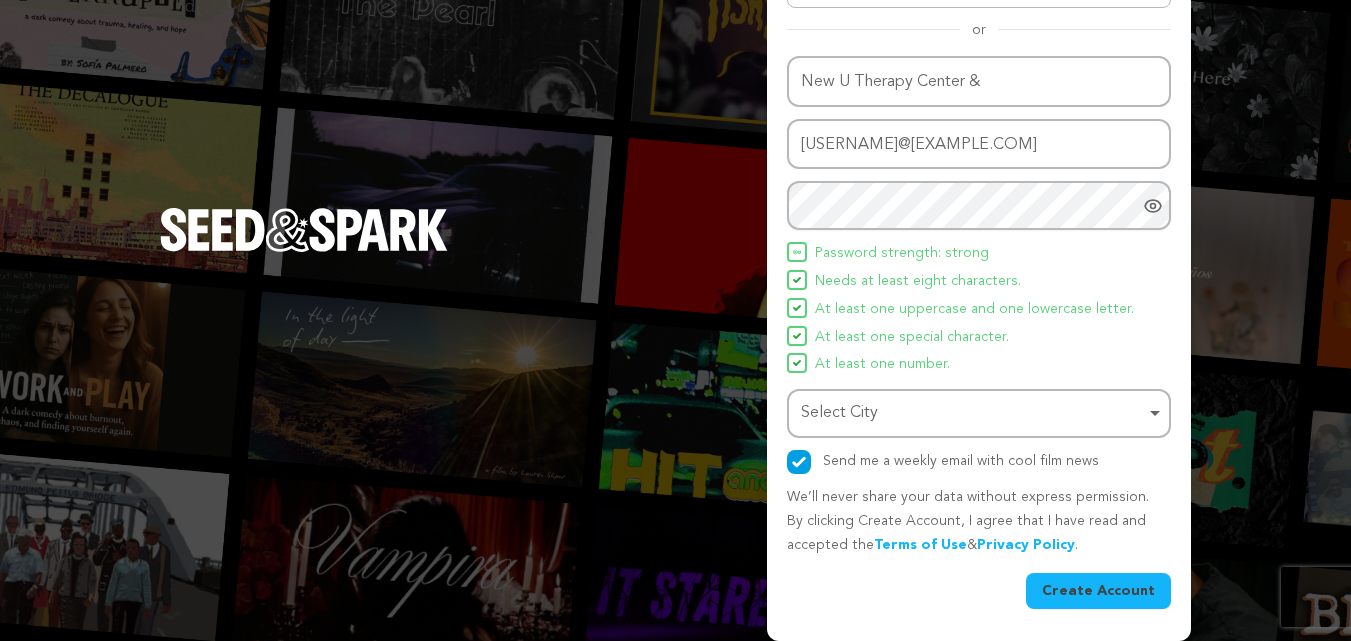 click on "Select City Remove item" at bounding box center [973, 413] 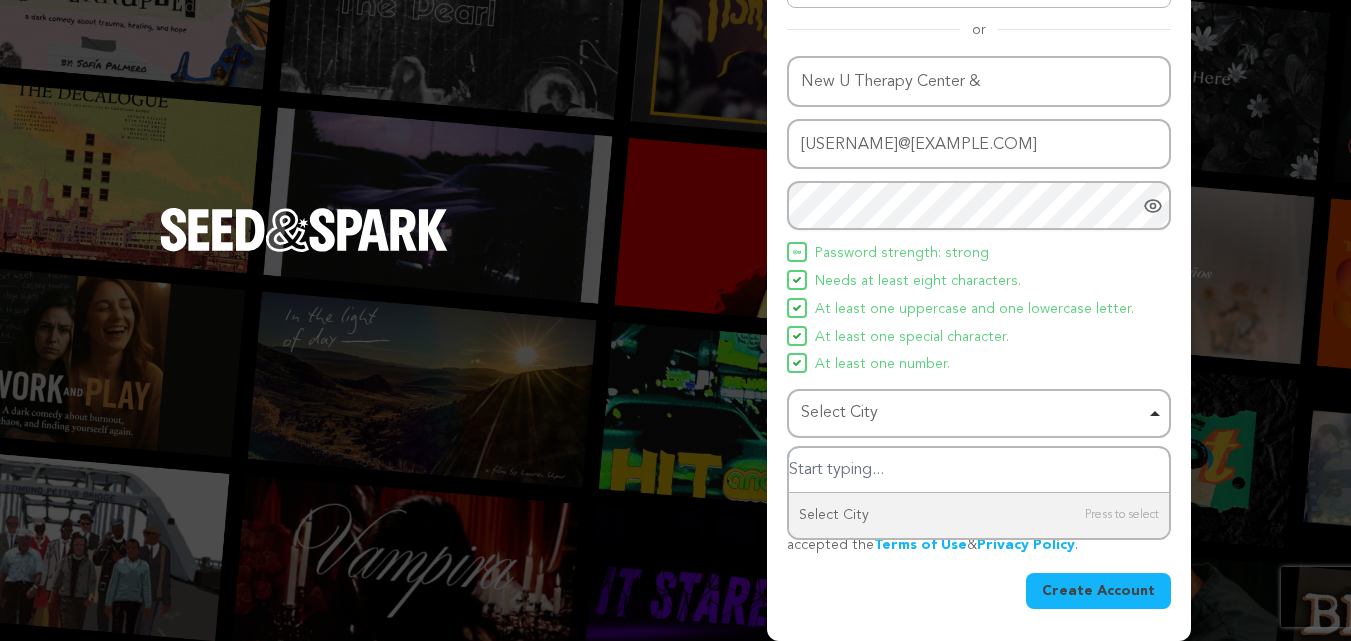 click at bounding box center [979, 470] 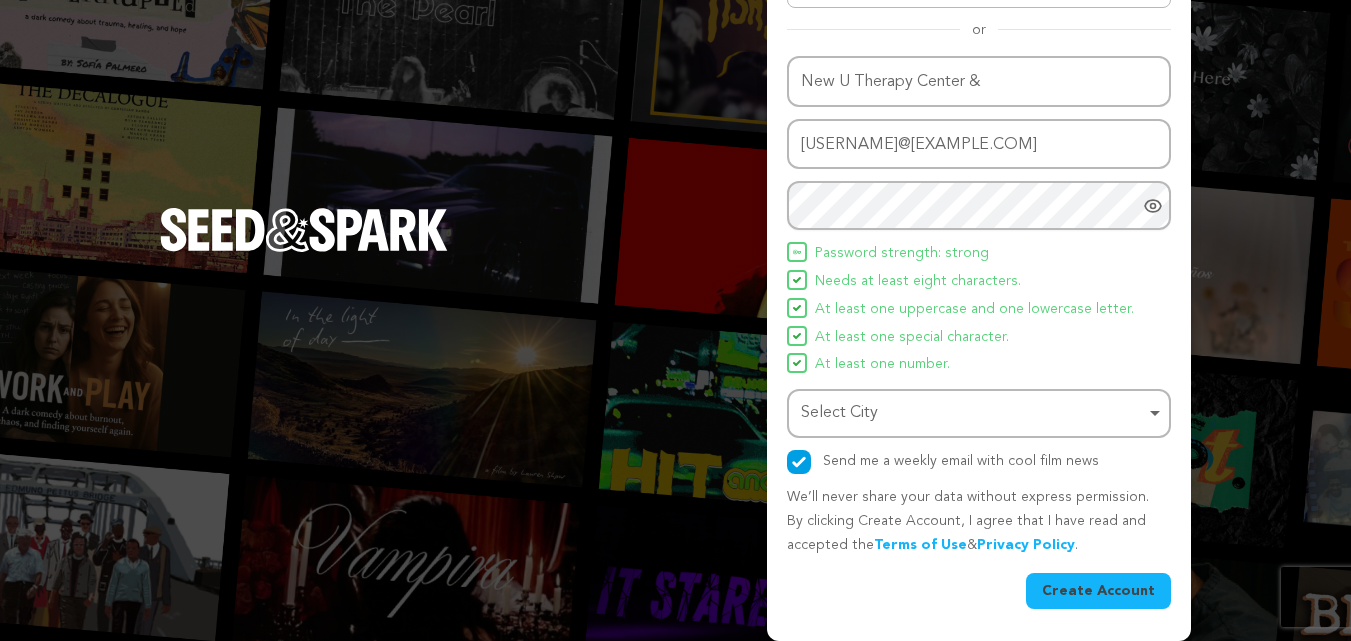 click on "Select City Remove item" at bounding box center [973, 413] 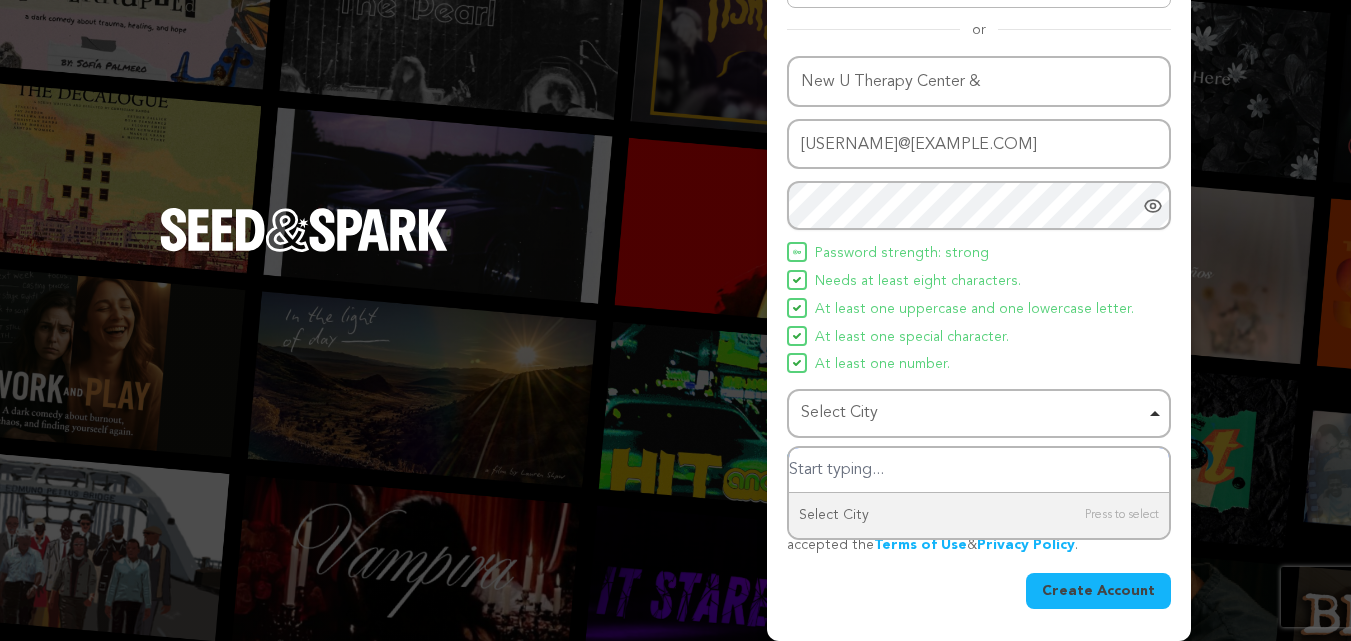 click at bounding box center [979, 470] 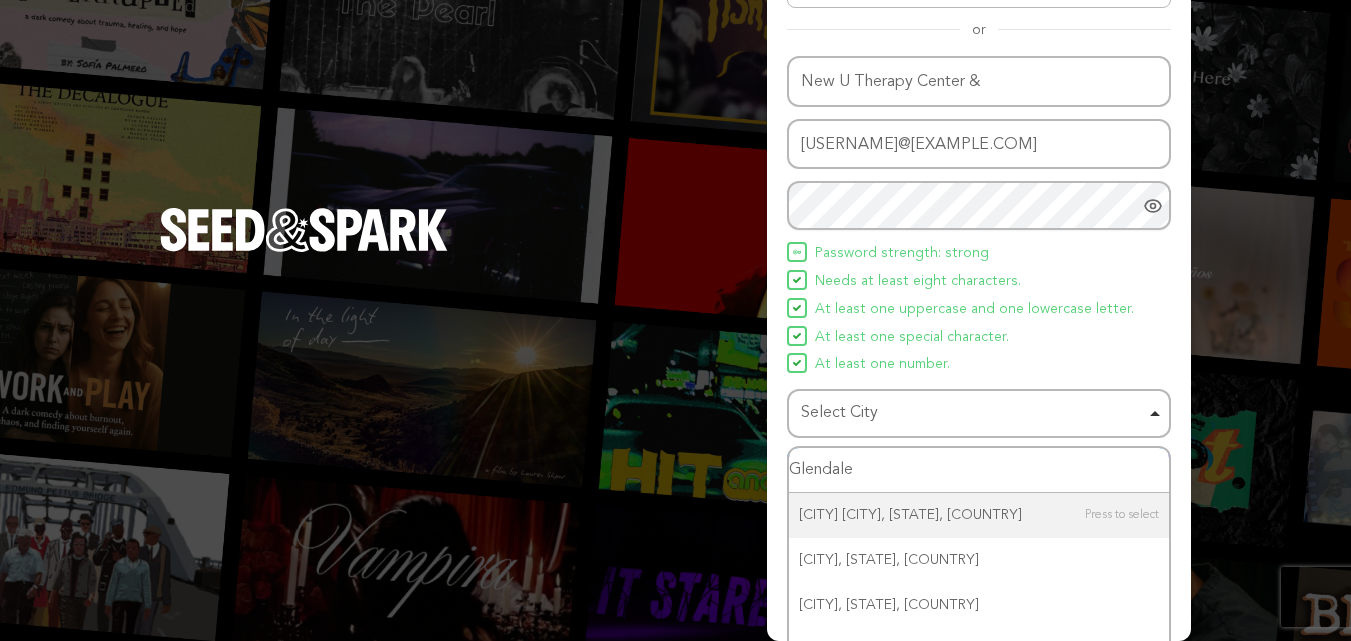 drag, startPoint x: 867, startPoint y: 470, endPoint x: 775, endPoint y: 479, distance: 92.43917 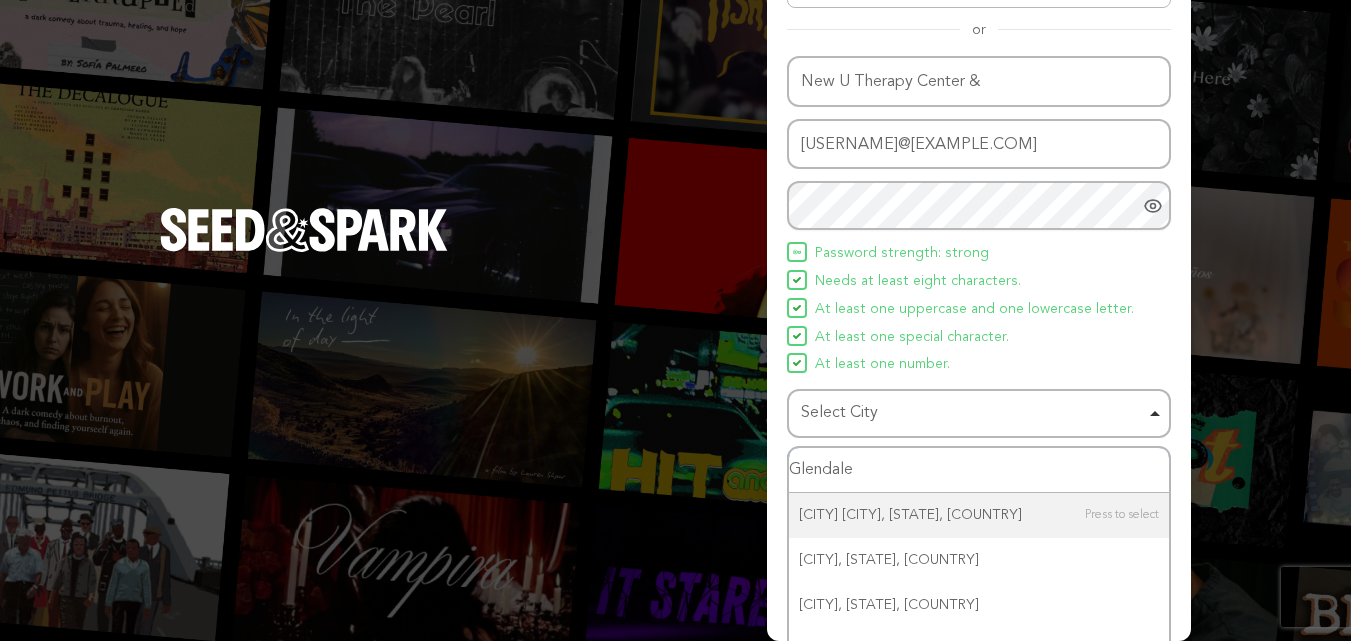 click on "Create Your Account
Already Registered?
Log in here
Continue with Google
or
eyJpdiI6IklFcDk0dGM0bWlQMEh0VGxtdUk3WWc9PSIsInZhbHVlIjoiV3Q3Vlg4S29OSGdrVkZEWmVDOHlqZz09IiwibWFjIjoiZDFhNTM1ZWRlZGEwNTM0MjEwZTU1ZGRjMWY2Y2U0MzNiMTdlZWFkMWYxOTJiM2E3YjEyZDgwZTRiYWQ0ODUyMiIsInRhZyI6IiJ9
Name
New U Therapy Center &" at bounding box center (979, 249) 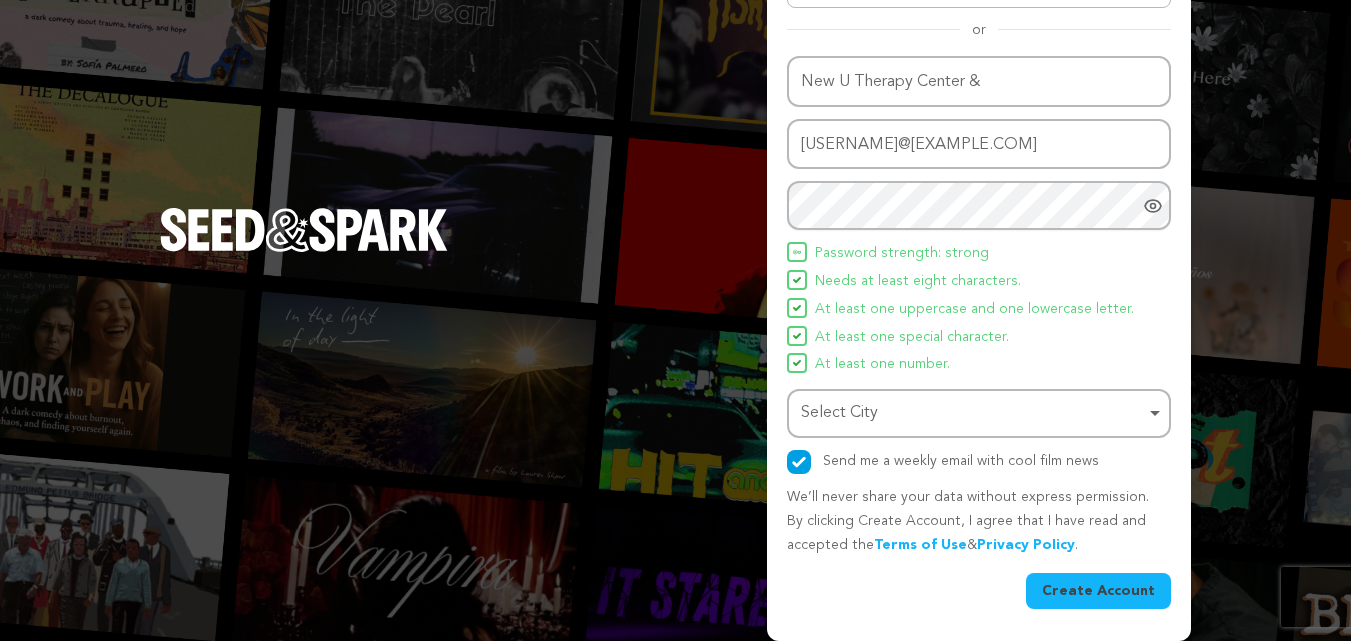 click on "Select City Remove item" at bounding box center [973, 413] 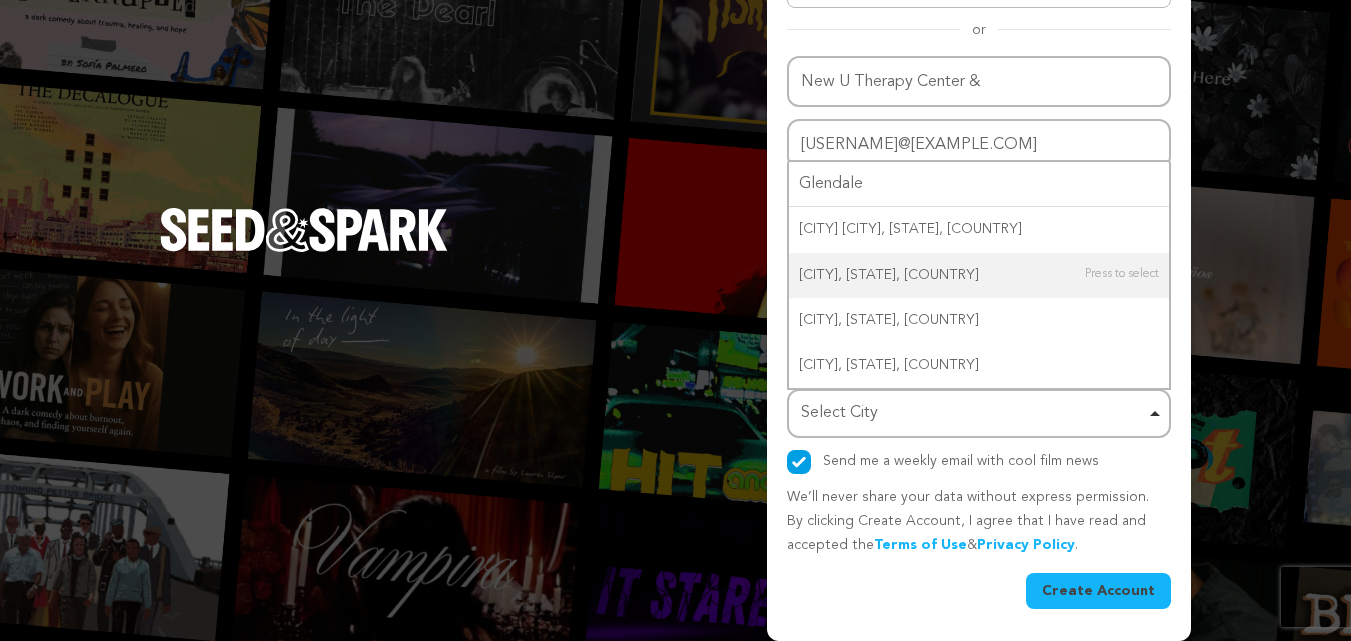 type 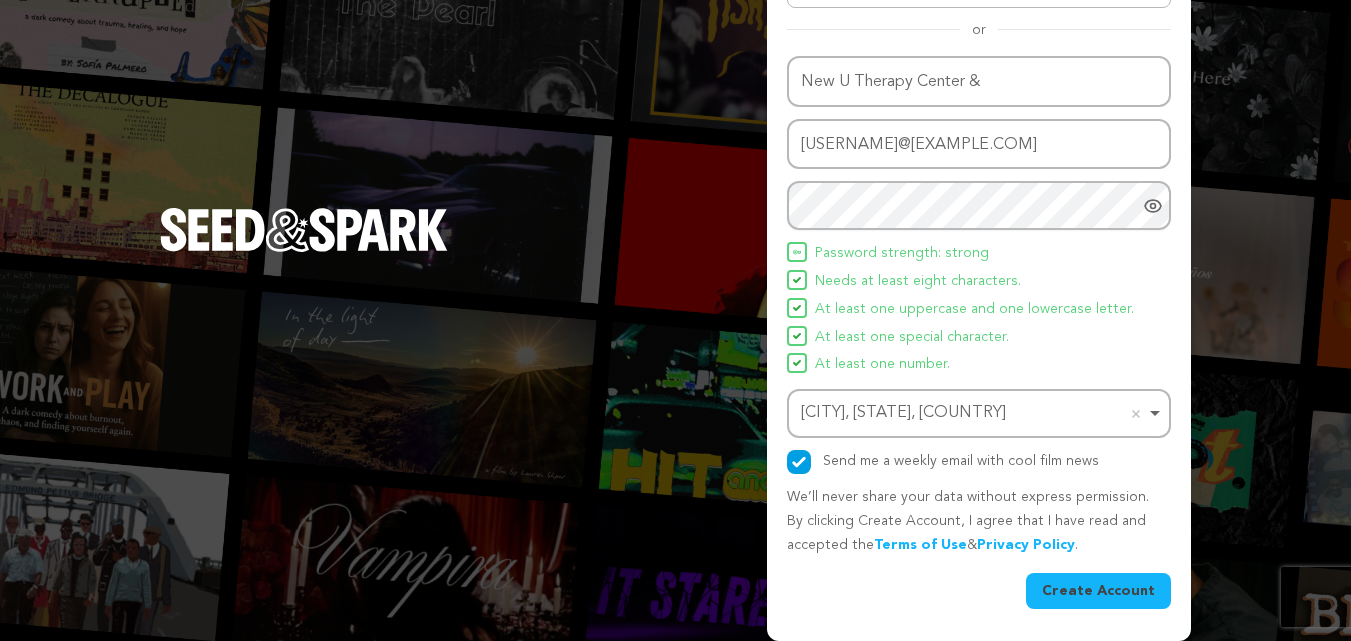 click on "Create Account" at bounding box center (1098, 591) 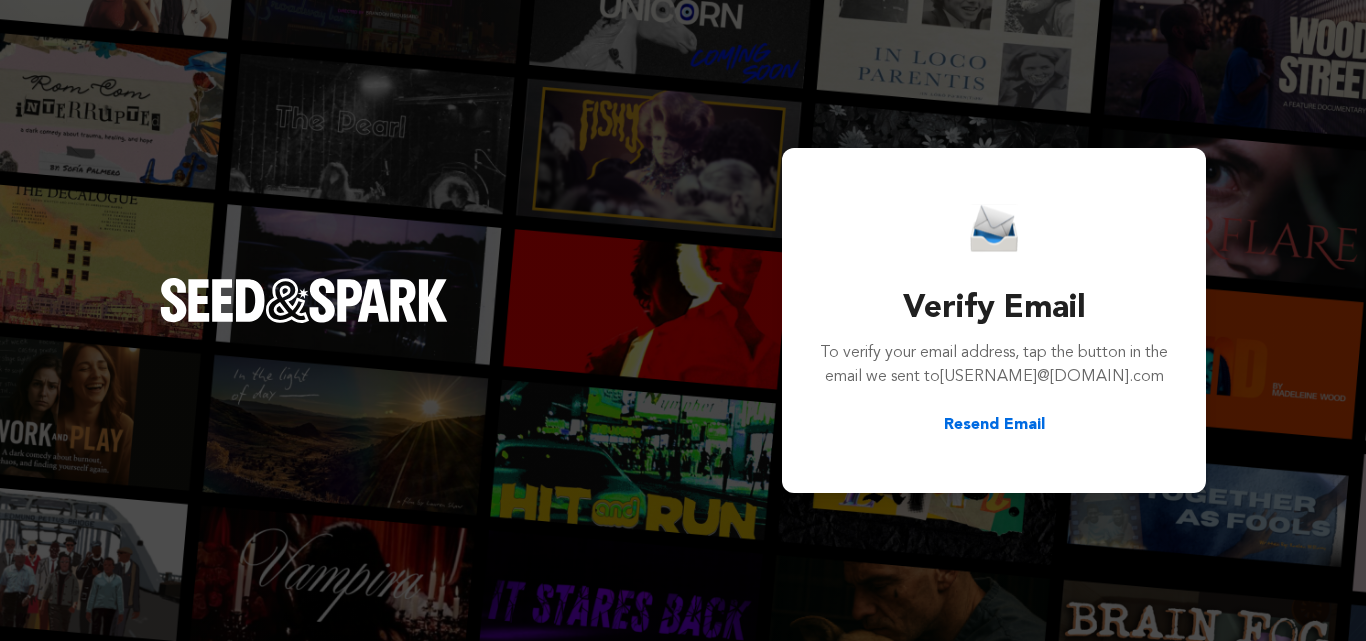 scroll, scrollTop: 0, scrollLeft: 0, axis: both 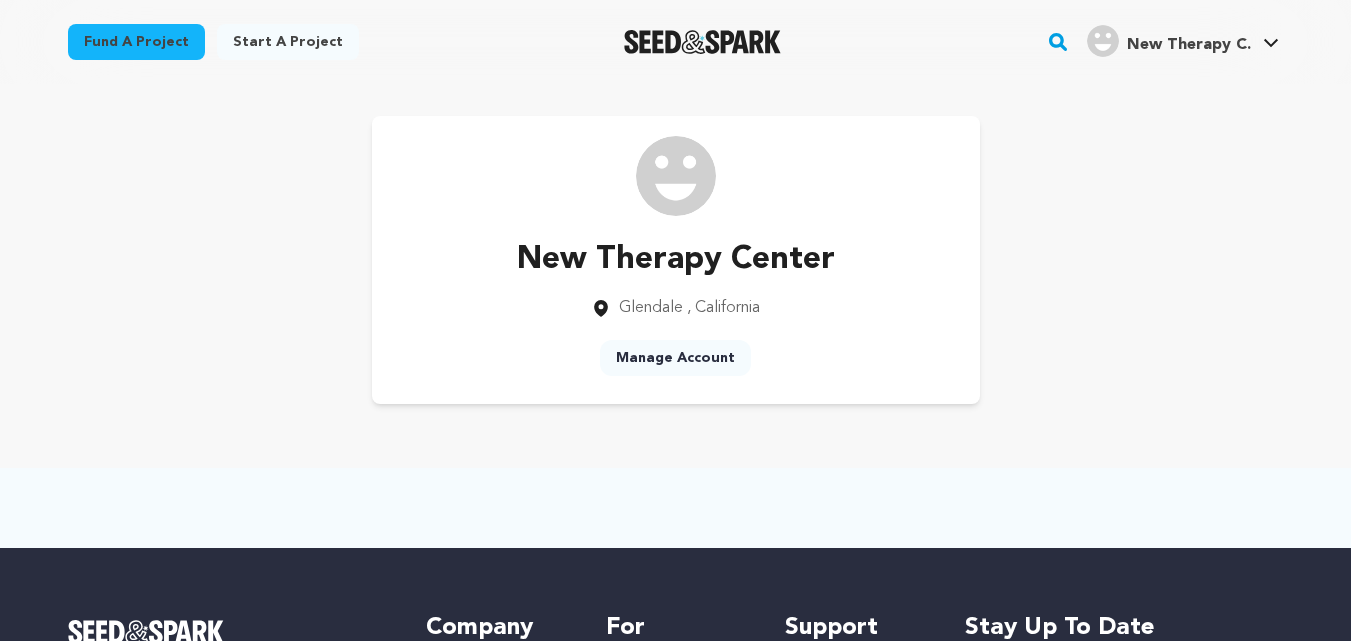 click at bounding box center [1103, 41] 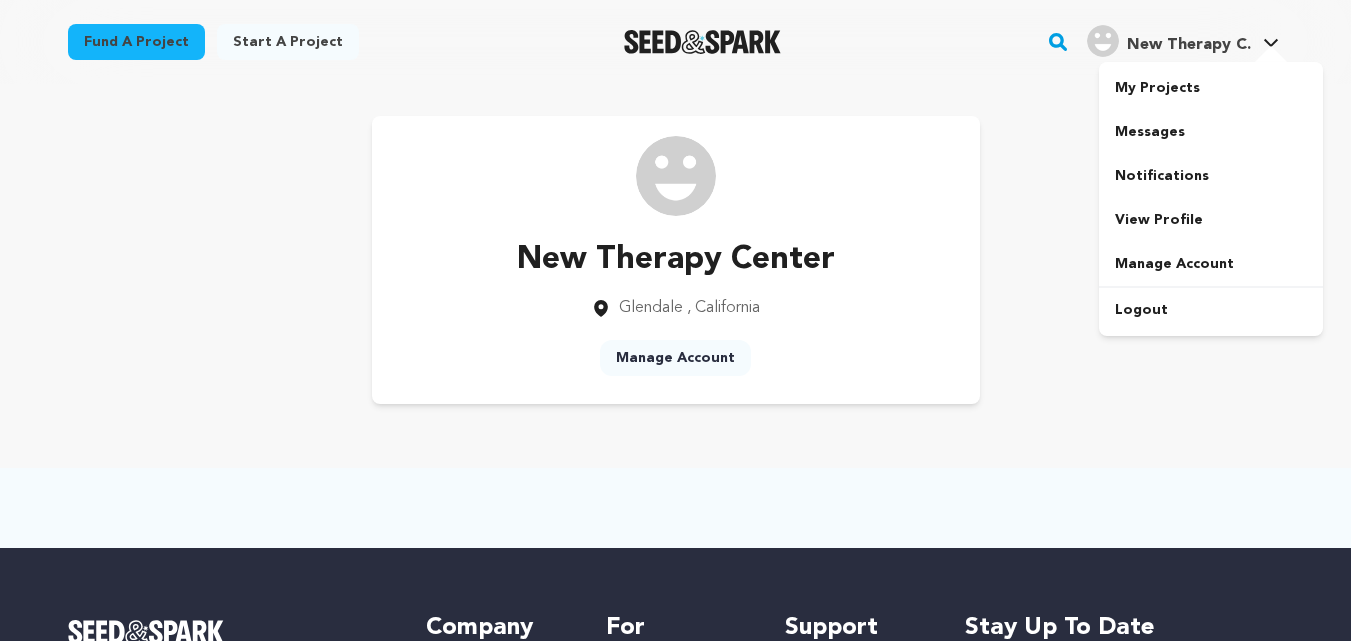scroll, scrollTop: 0, scrollLeft: 0, axis: both 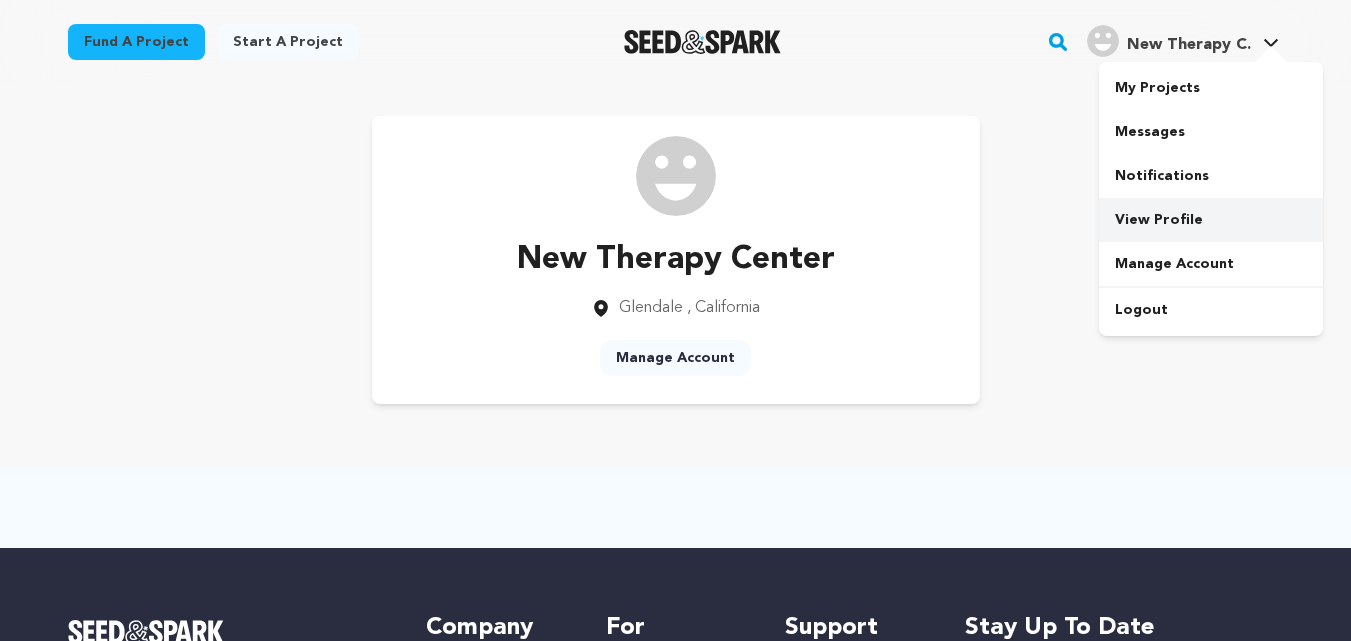 click on "View Profile" at bounding box center [1211, 220] 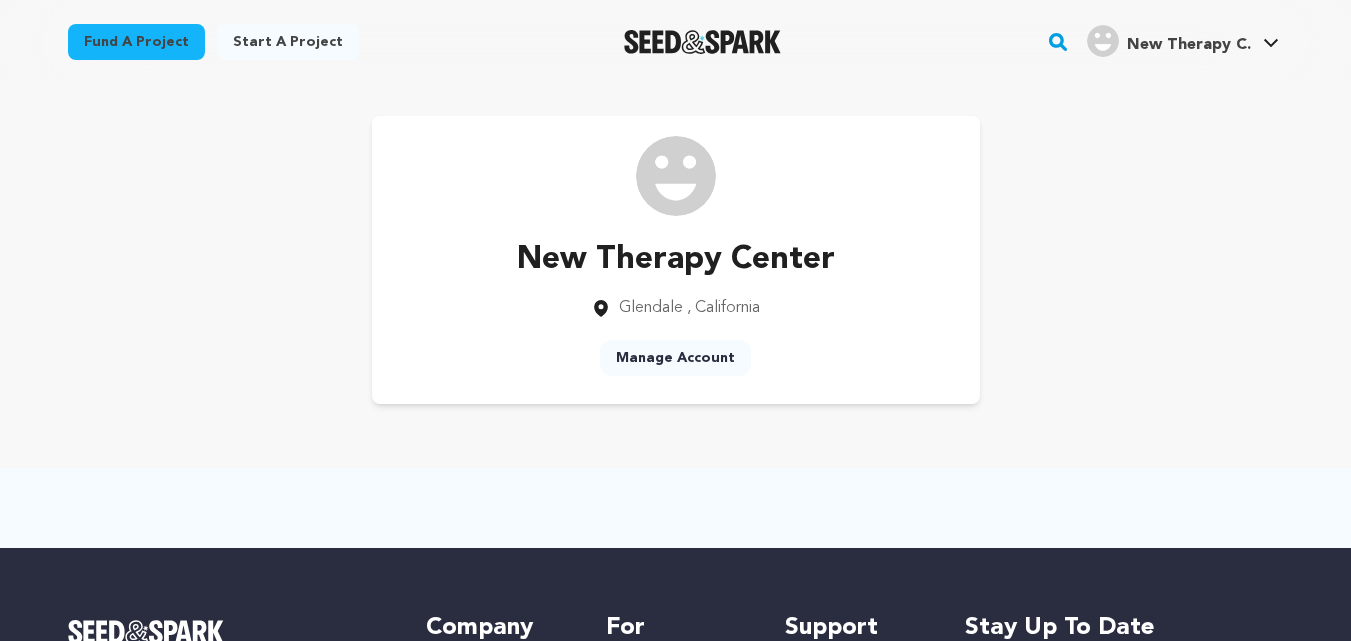 scroll, scrollTop: 0, scrollLeft: 0, axis: both 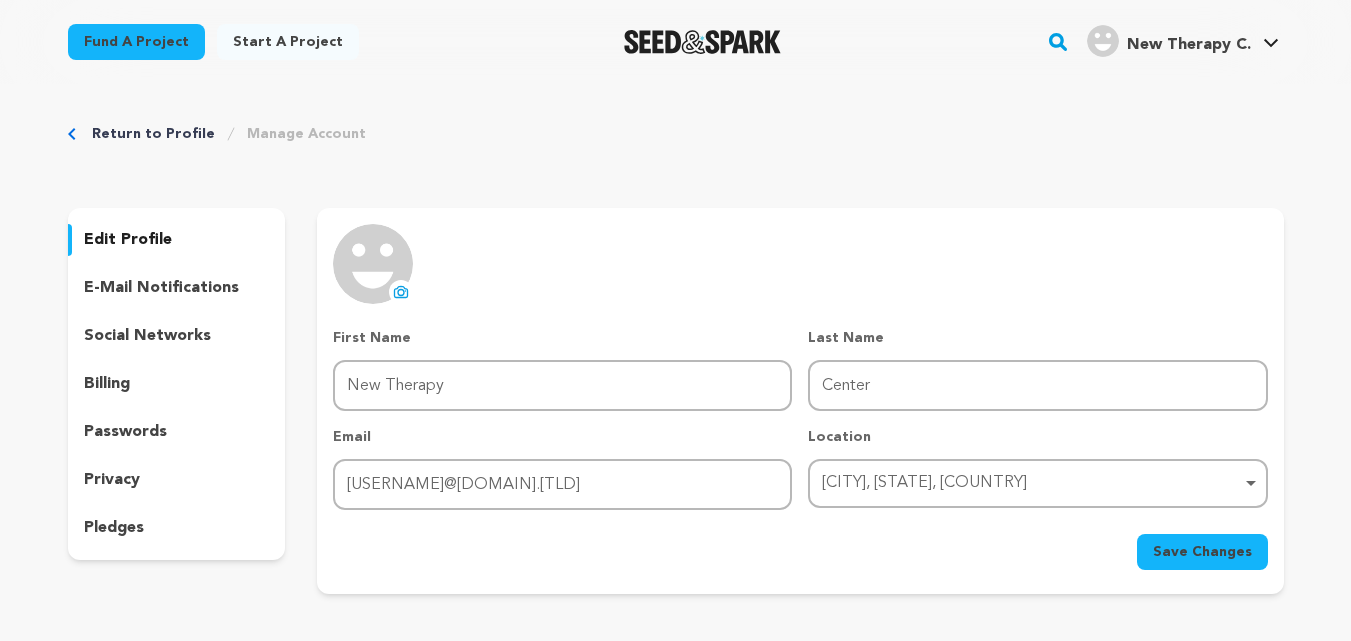 click on "edit profile" at bounding box center [128, 240] 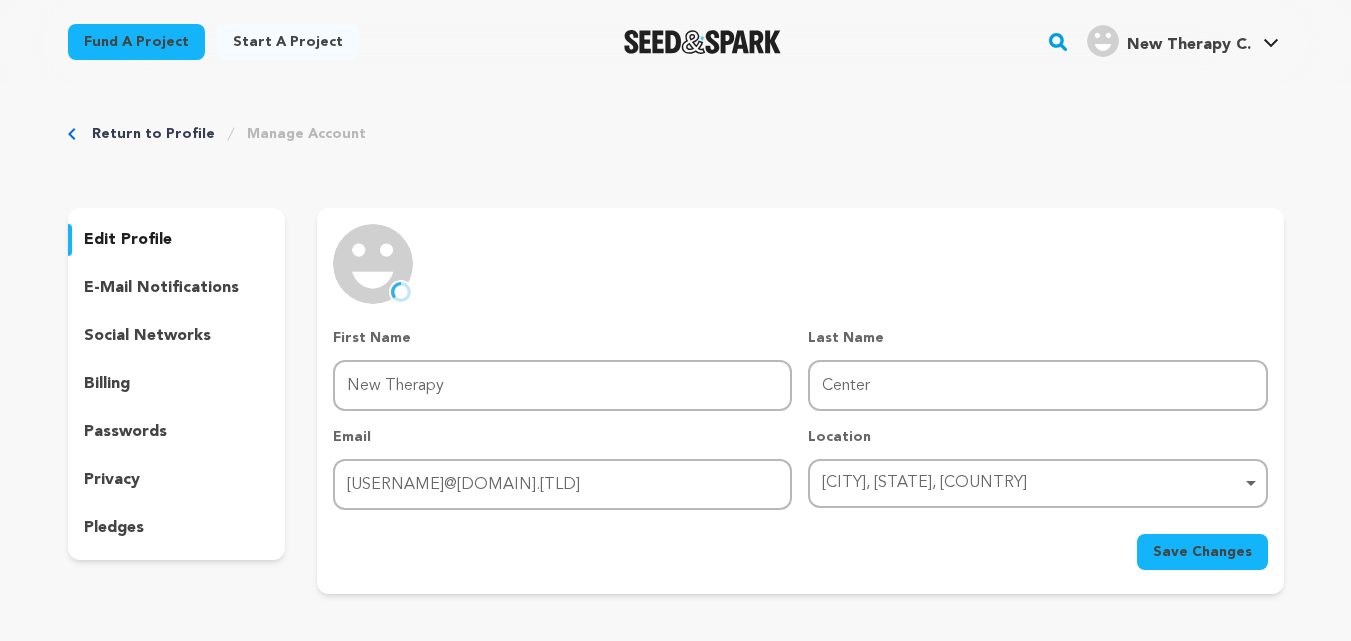 click on "Save Changes" at bounding box center (1202, 552) 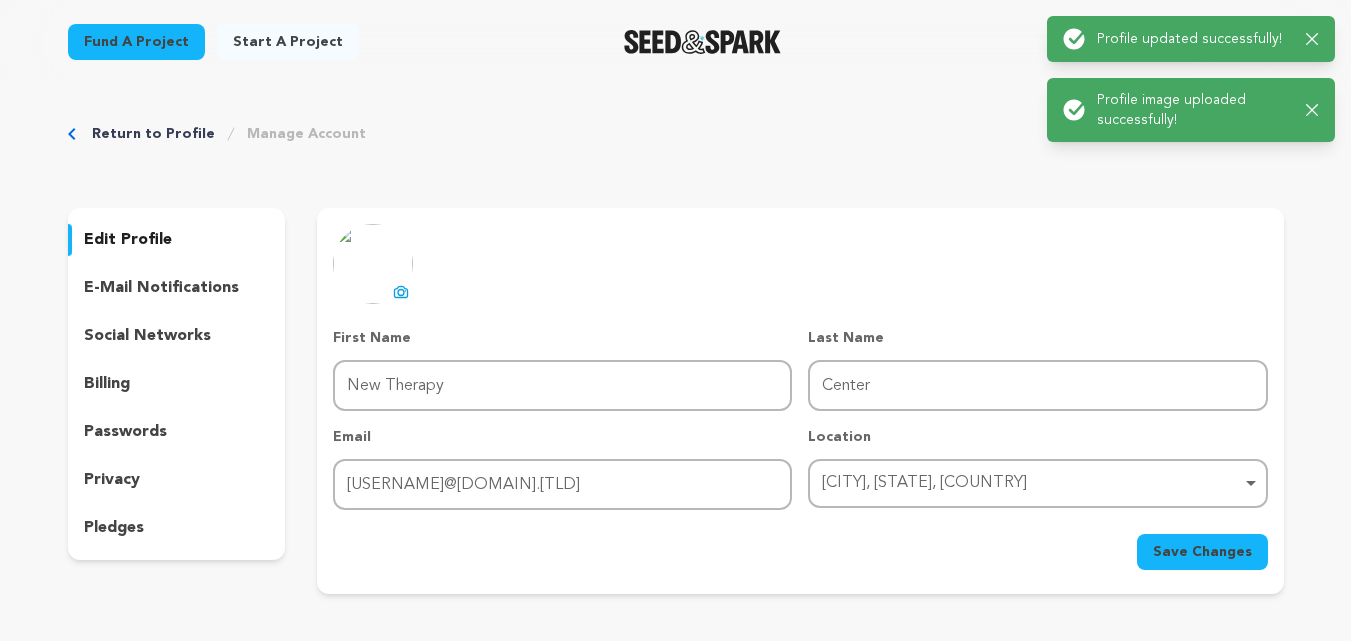 click on "Success:
Info:
Warning:
Error:
Profile image uploaded successfully!
Close notification" at bounding box center (1191, 110) 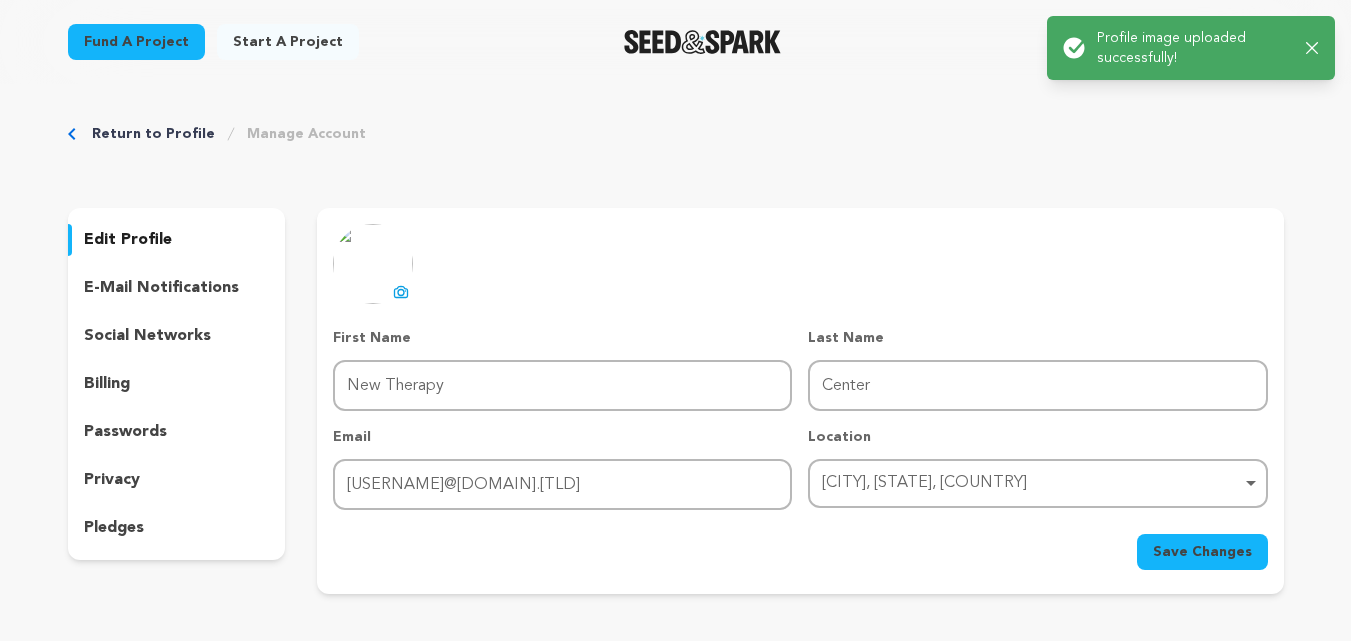 click 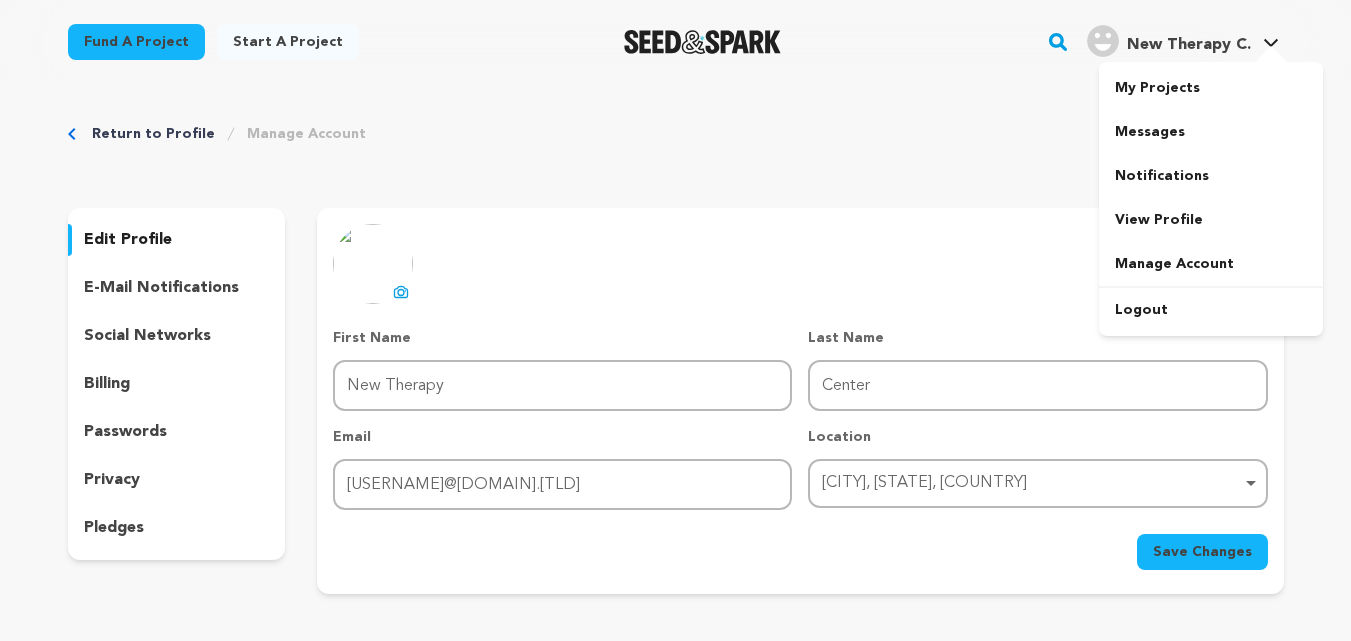 click on "New Therapy C." at bounding box center (1189, 45) 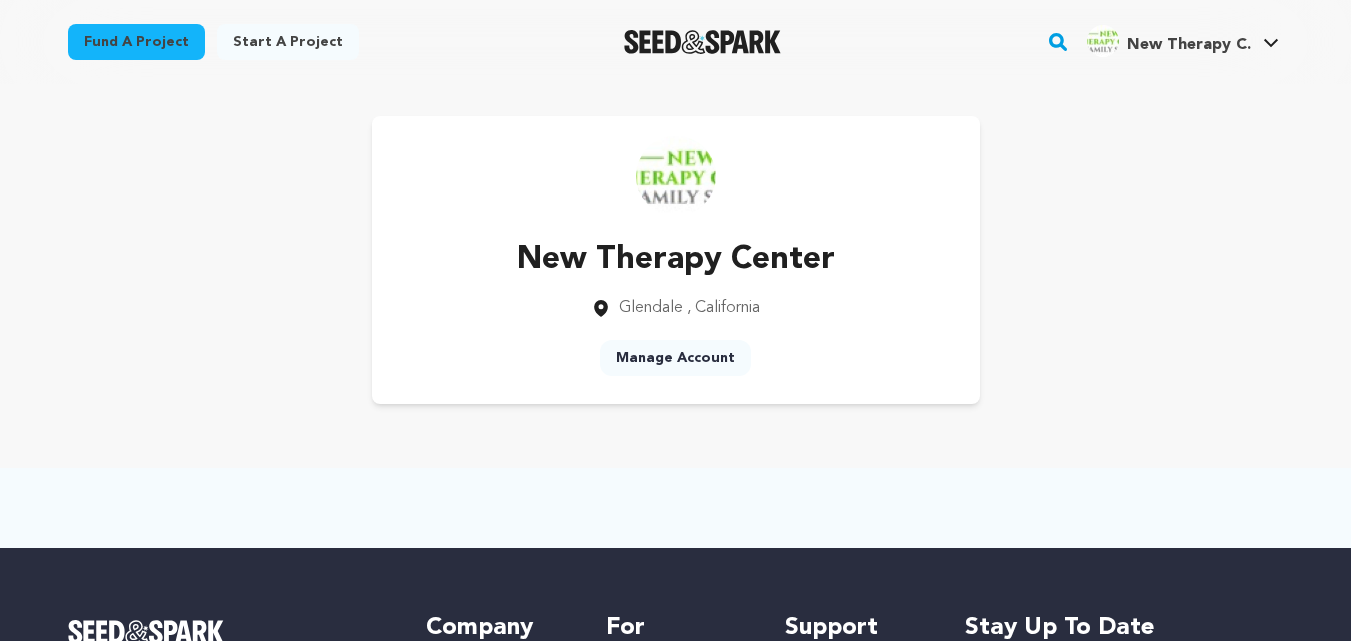 scroll, scrollTop: 0, scrollLeft: 0, axis: both 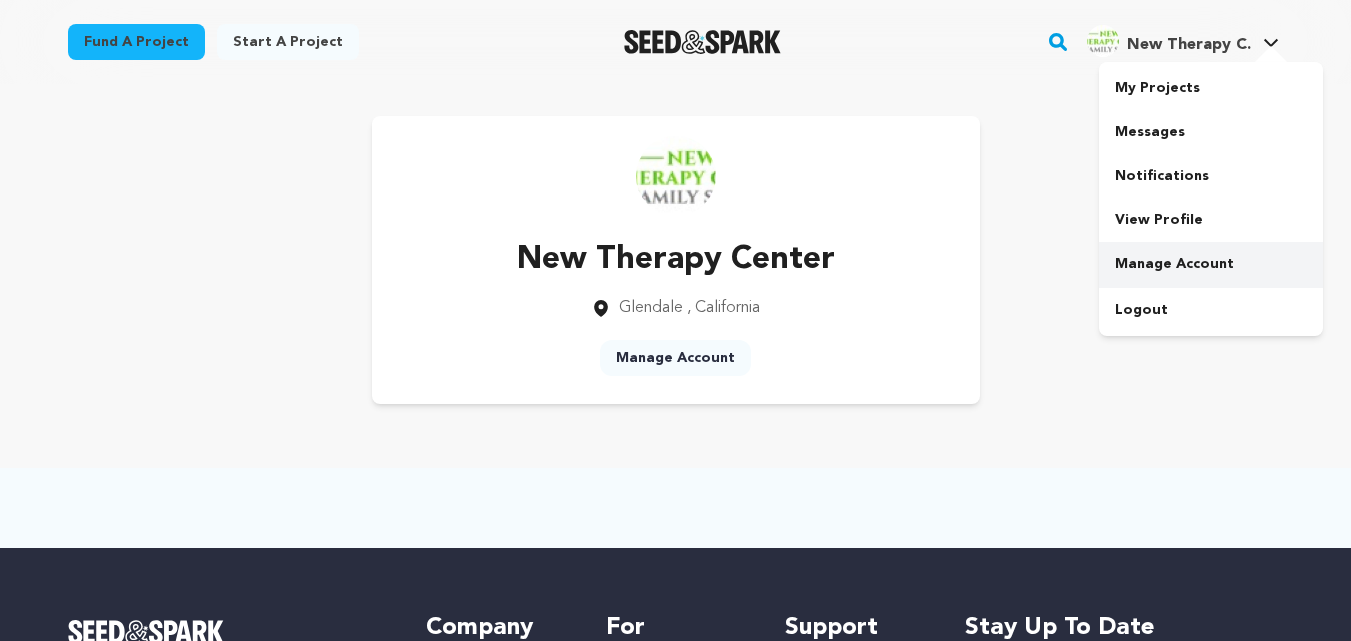 click on "Manage Account" at bounding box center [1211, 264] 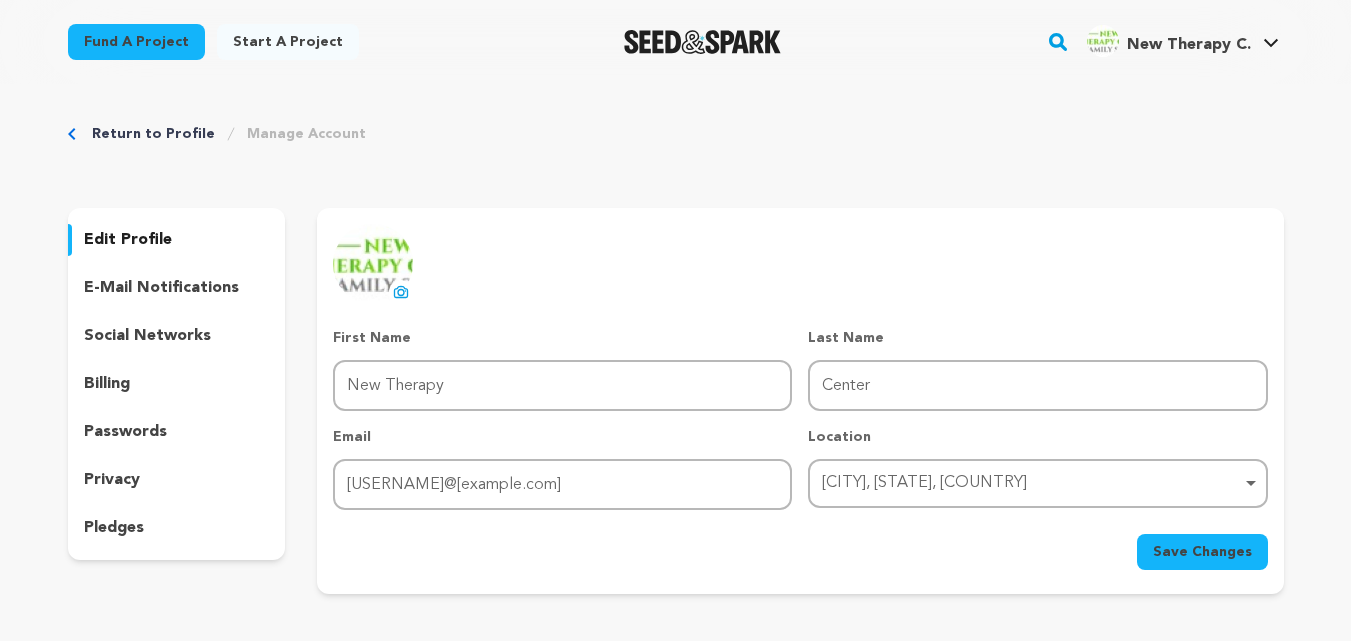 scroll, scrollTop: 0, scrollLeft: 0, axis: both 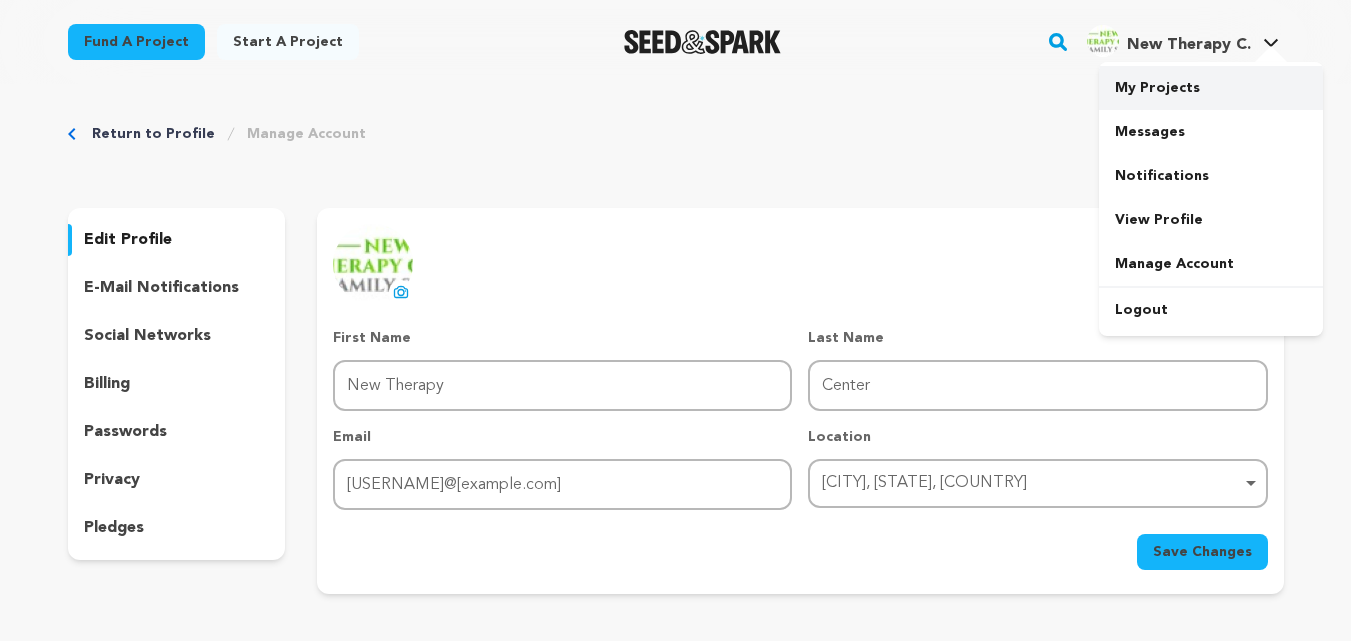 click on "My Projects" at bounding box center [1211, 88] 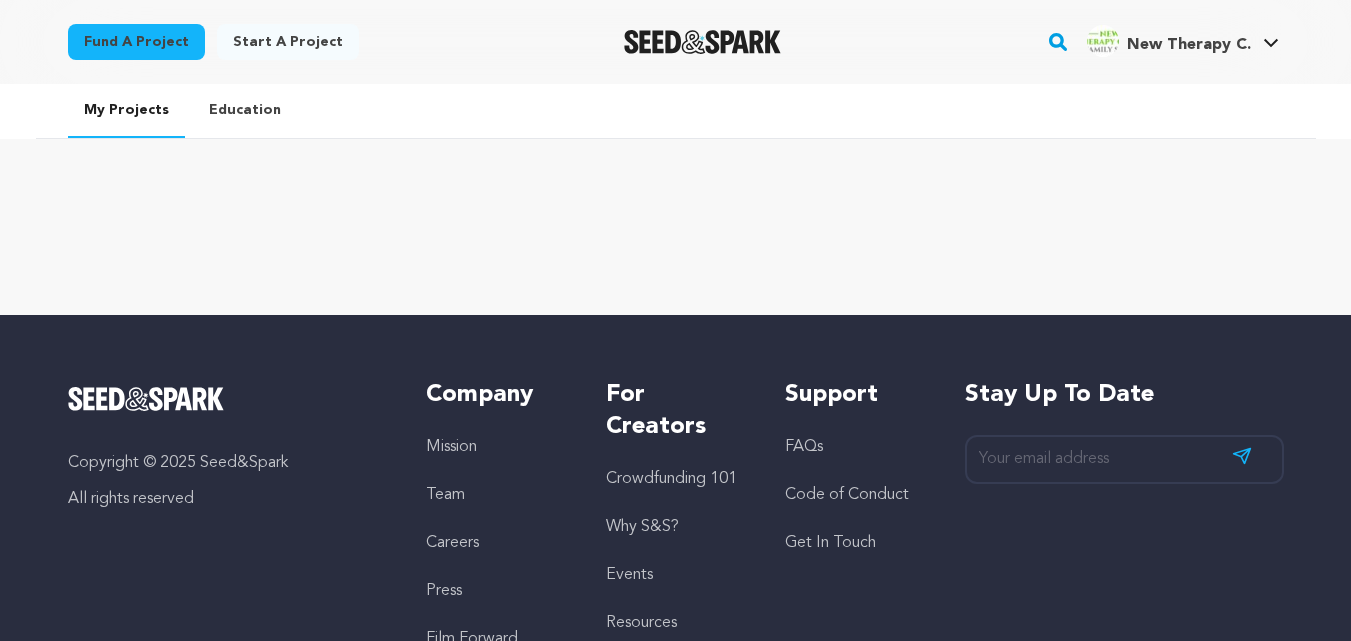 scroll, scrollTop: 0, scrollLeft: 0, axis: both 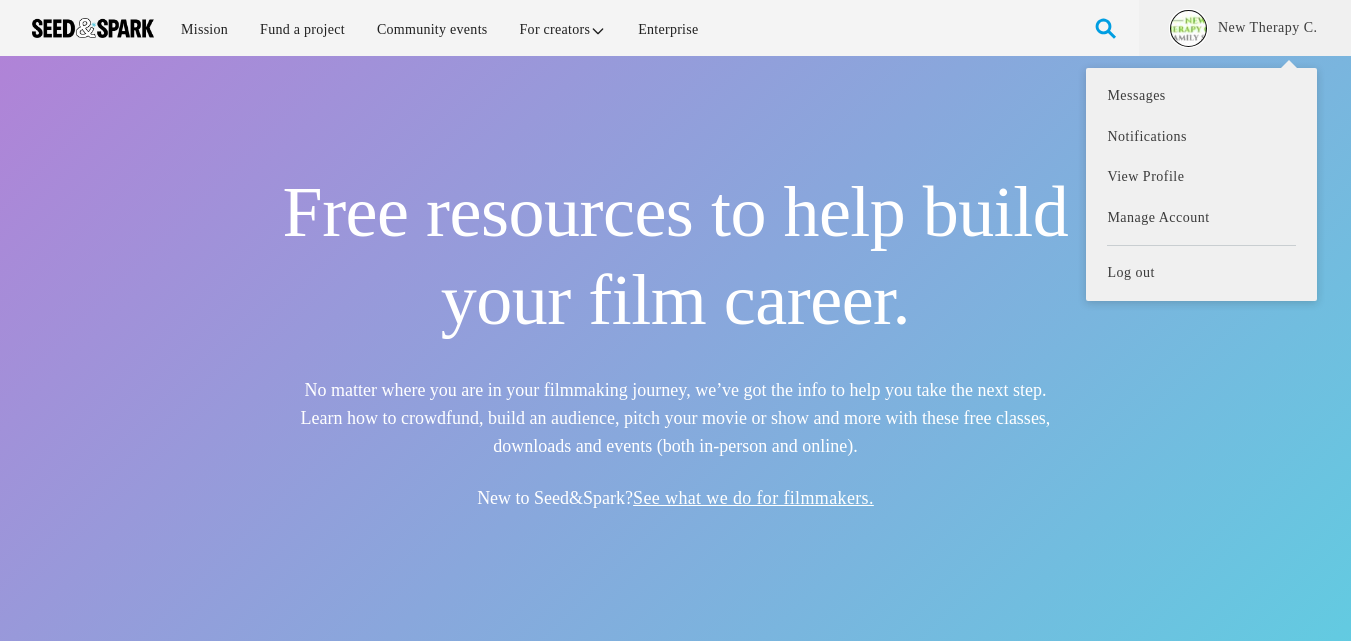 click at bounding box center (1188, 28) 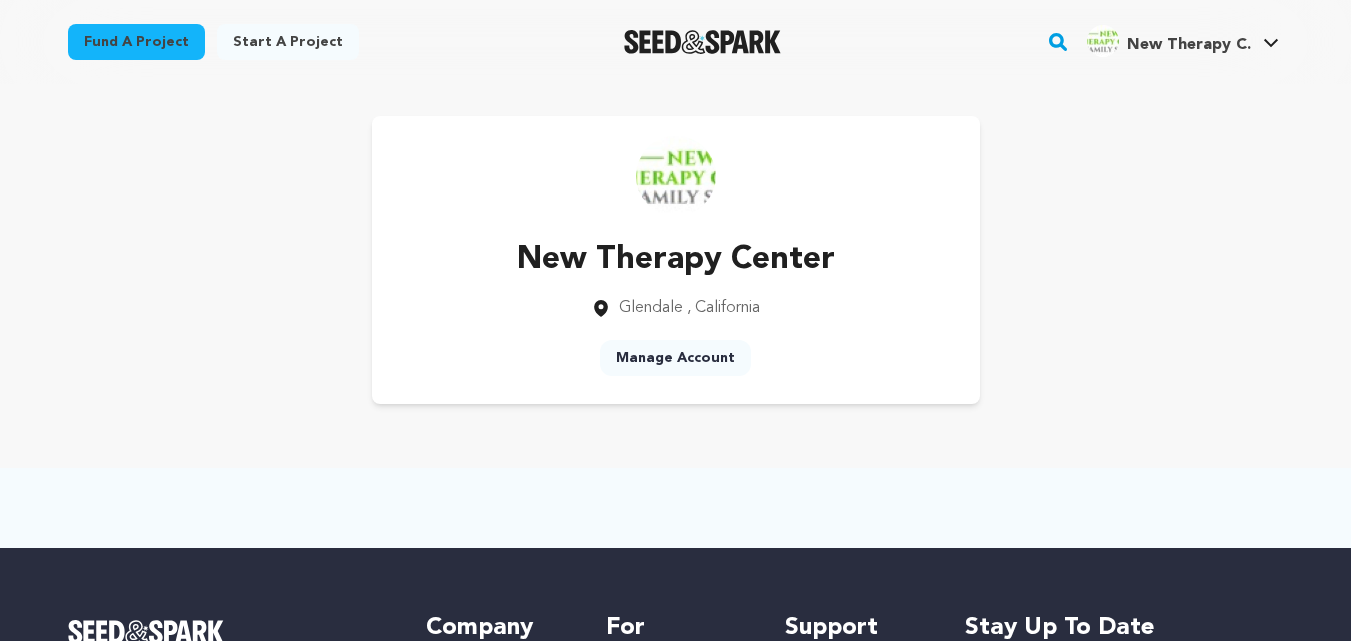 scroll, scrollTop: 0, scrollLeft: 0, axis: both 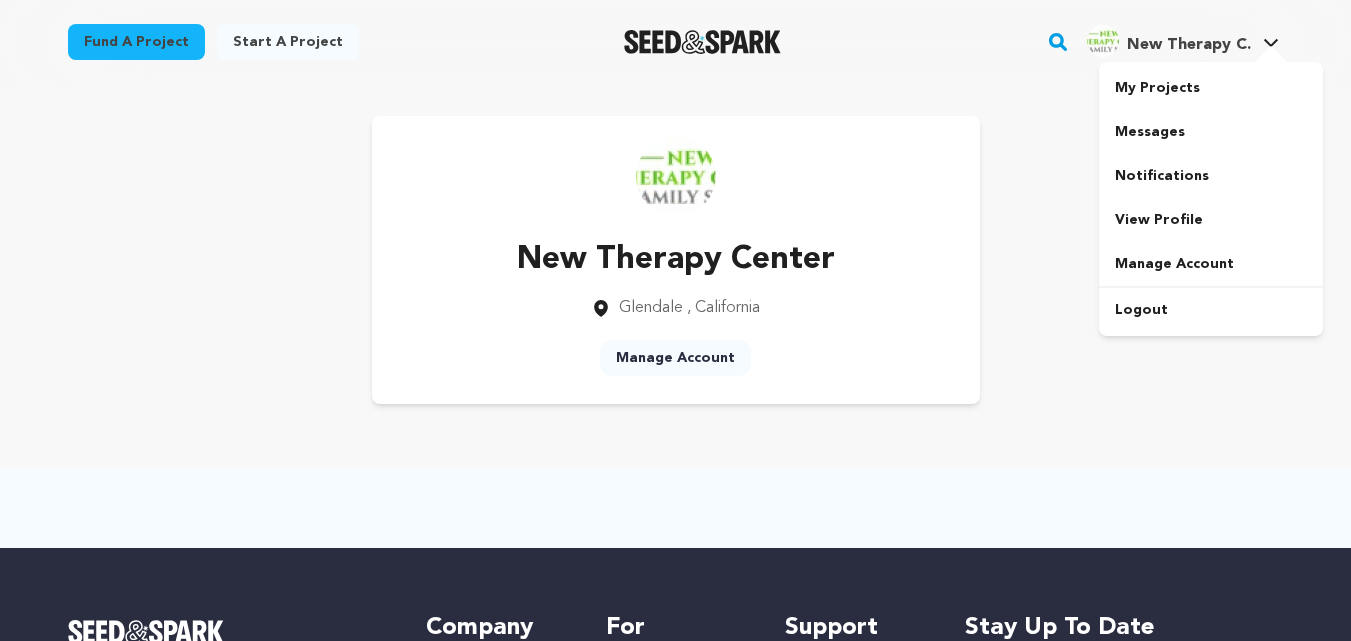 click on "New Therapy C." at bounding box center (1189, 45) 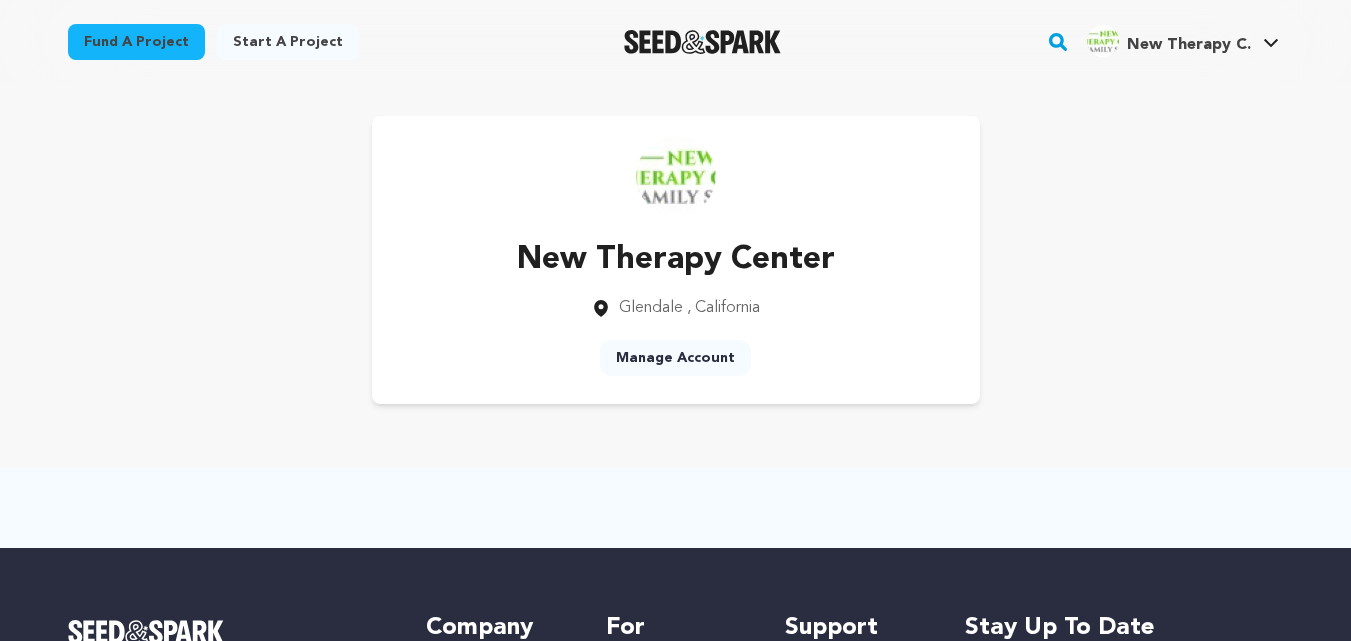 scroll, scrollTop: 0, scrollLeft: 0, axis: both 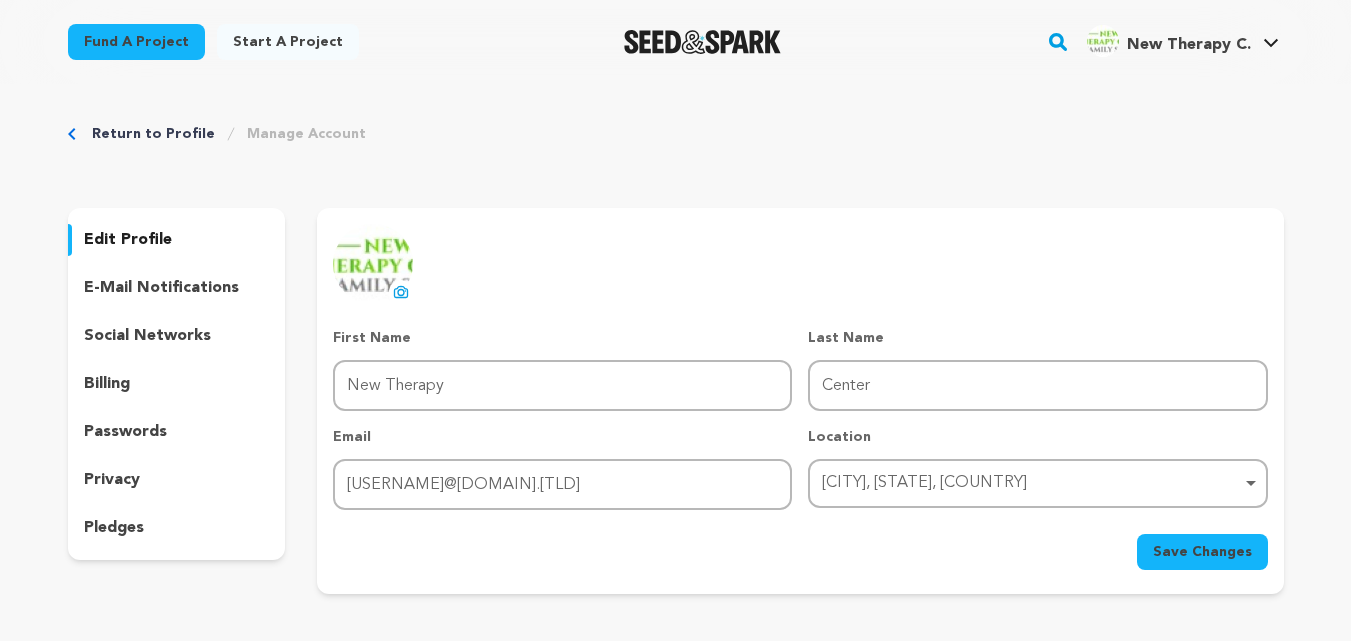 click on "billing" at bounding box center (177, 384) 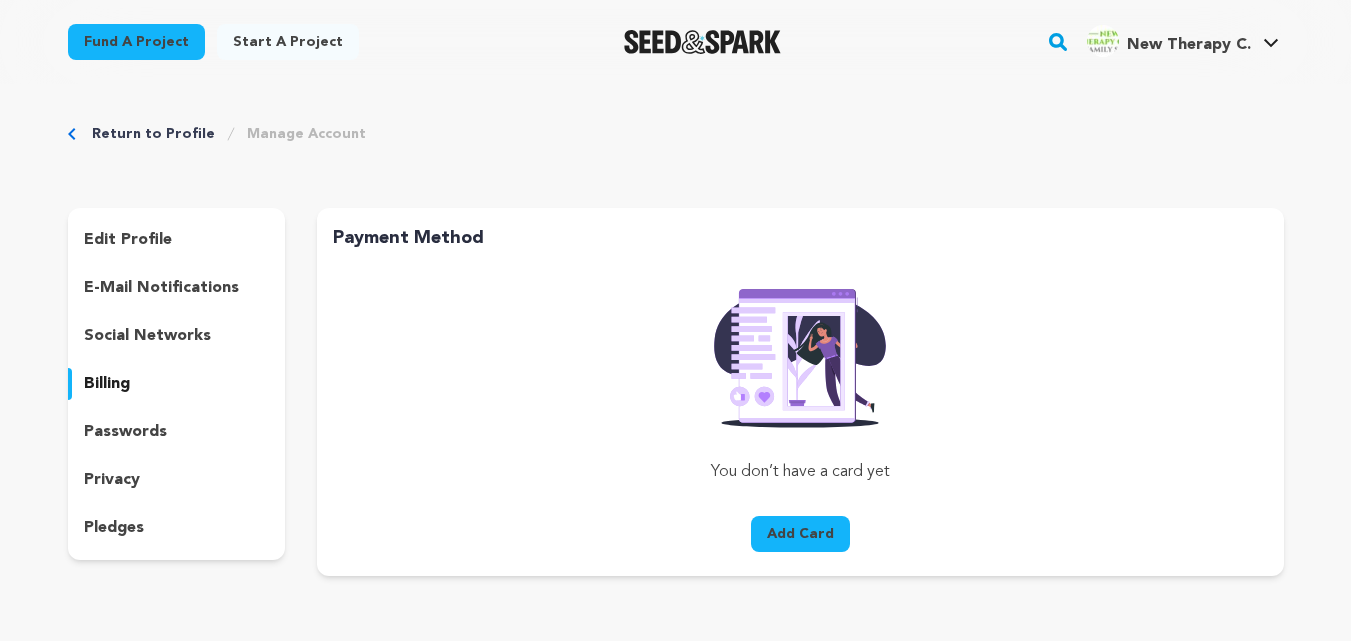 click on "edit profile
e-mail notifications
social networks
billing
passwords
privacy
pledges" at bounding box center (177, 384) 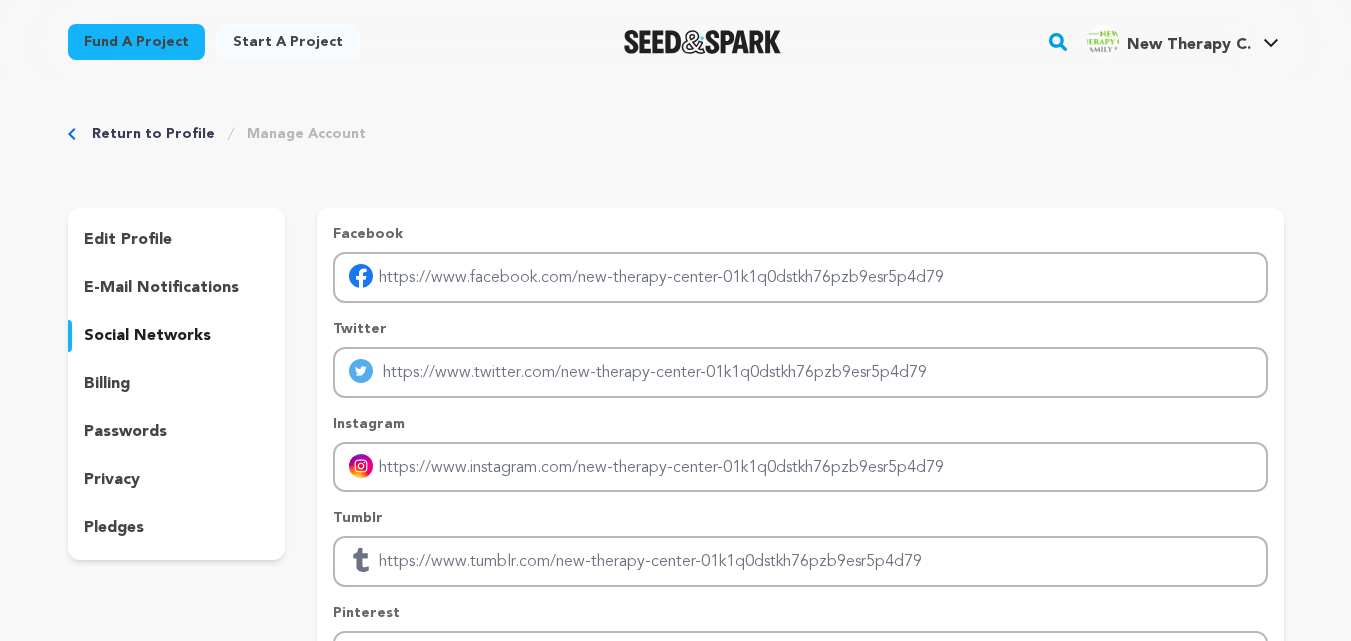 click on "edit profile" at bounding box center (177, 240) 